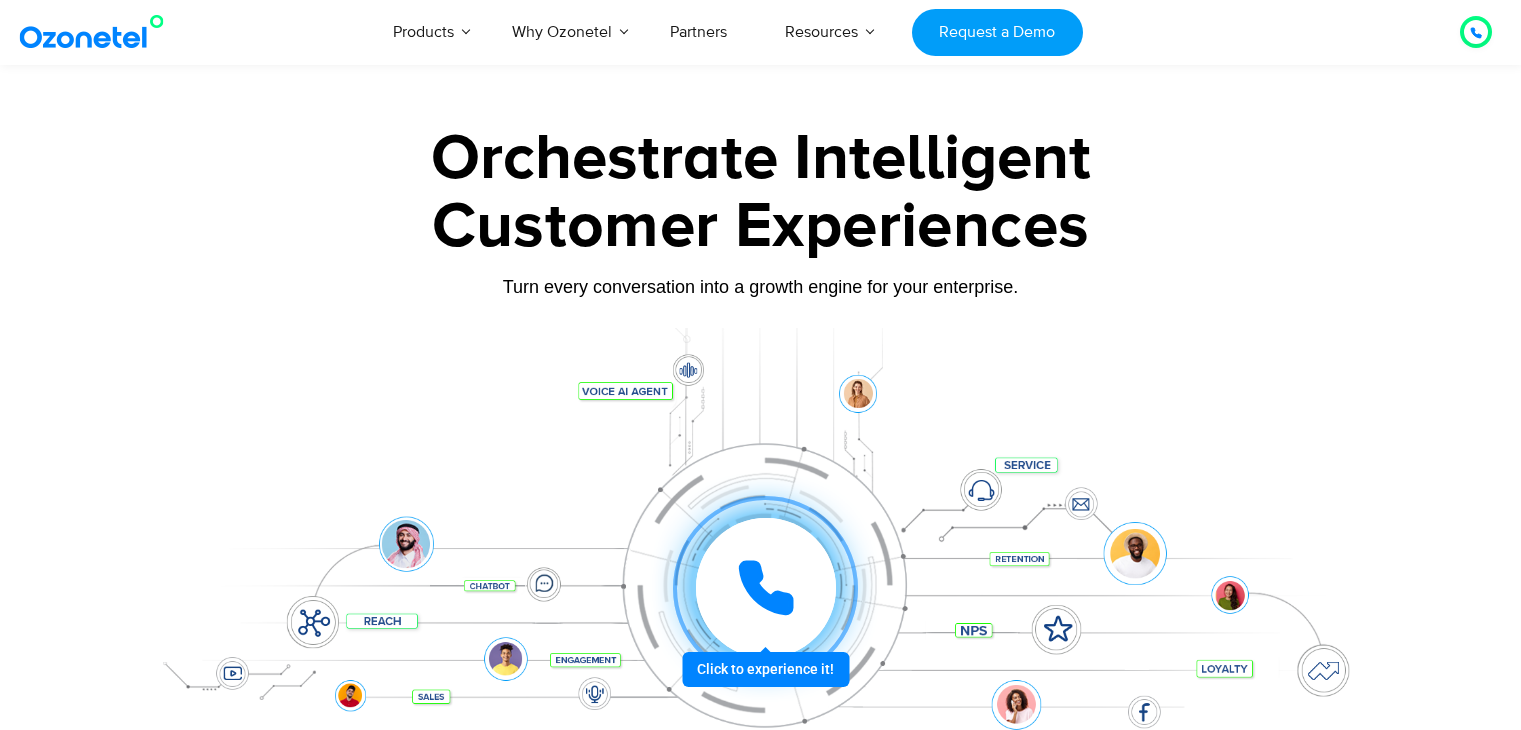 scroll, scrollTop: 800, scrollLeft: 0, axis: vertical 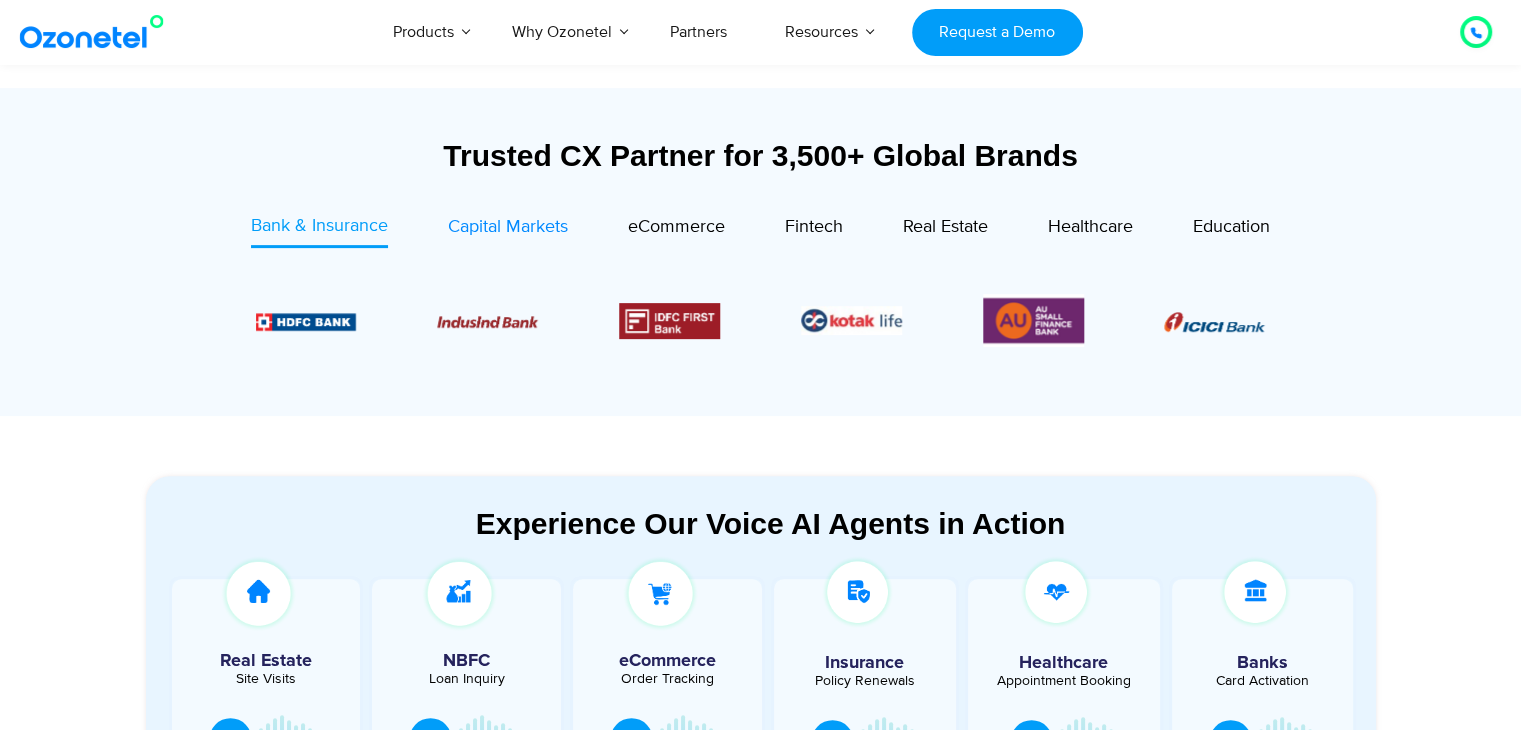 click on "Capital Markets" at bounding box center (508, 227) 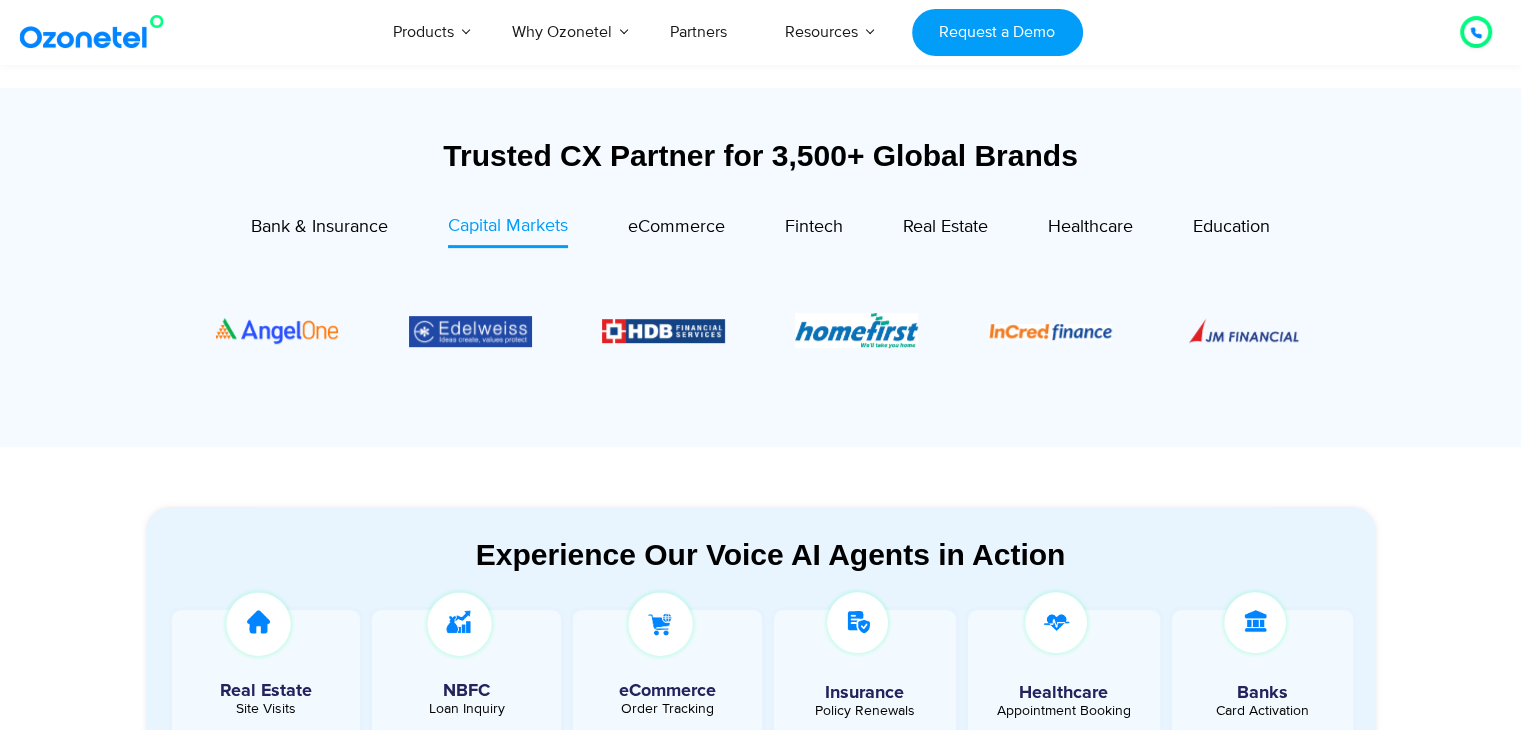 click on "Fintech" at bounding box center [784, 230] 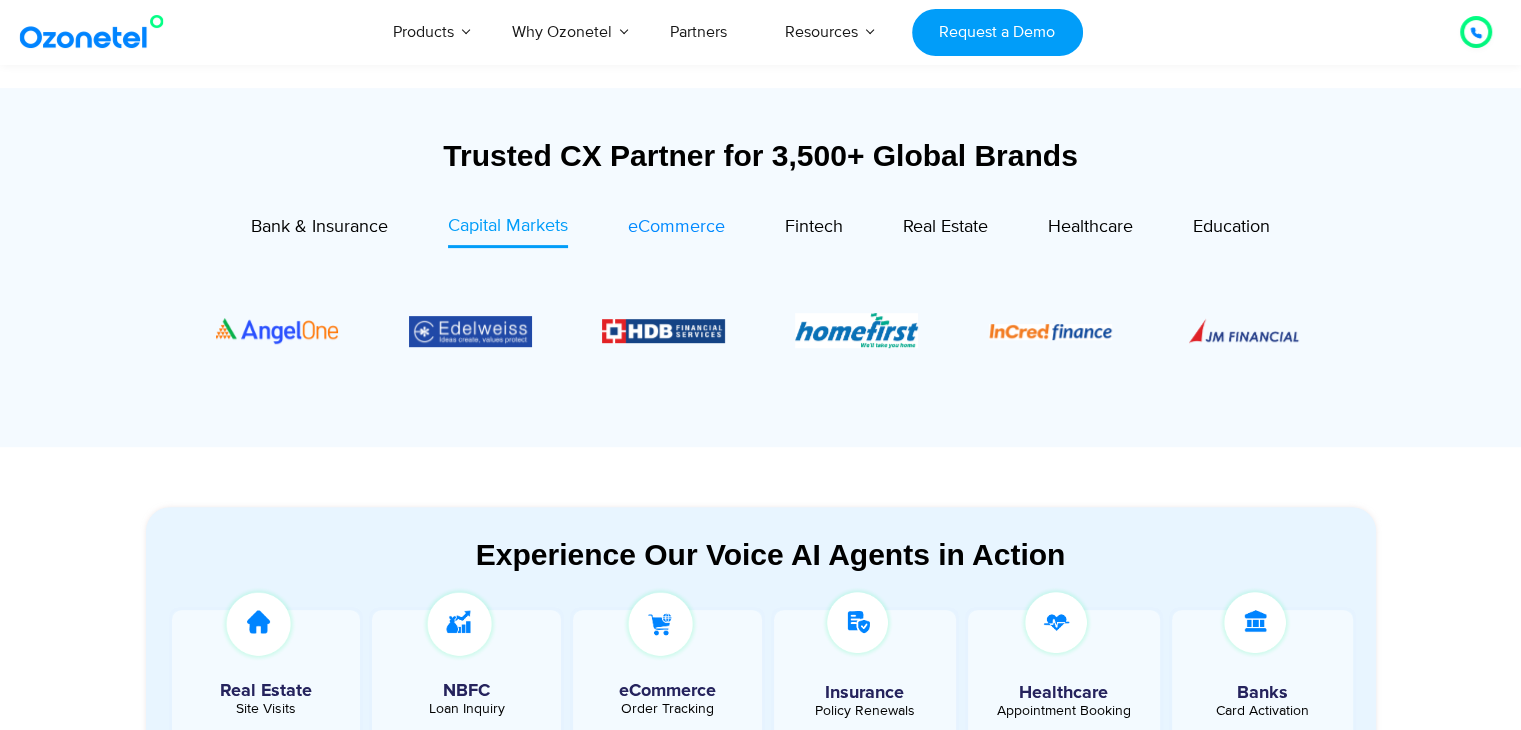 click on "eCommerce" at bounding box center (676, 227) 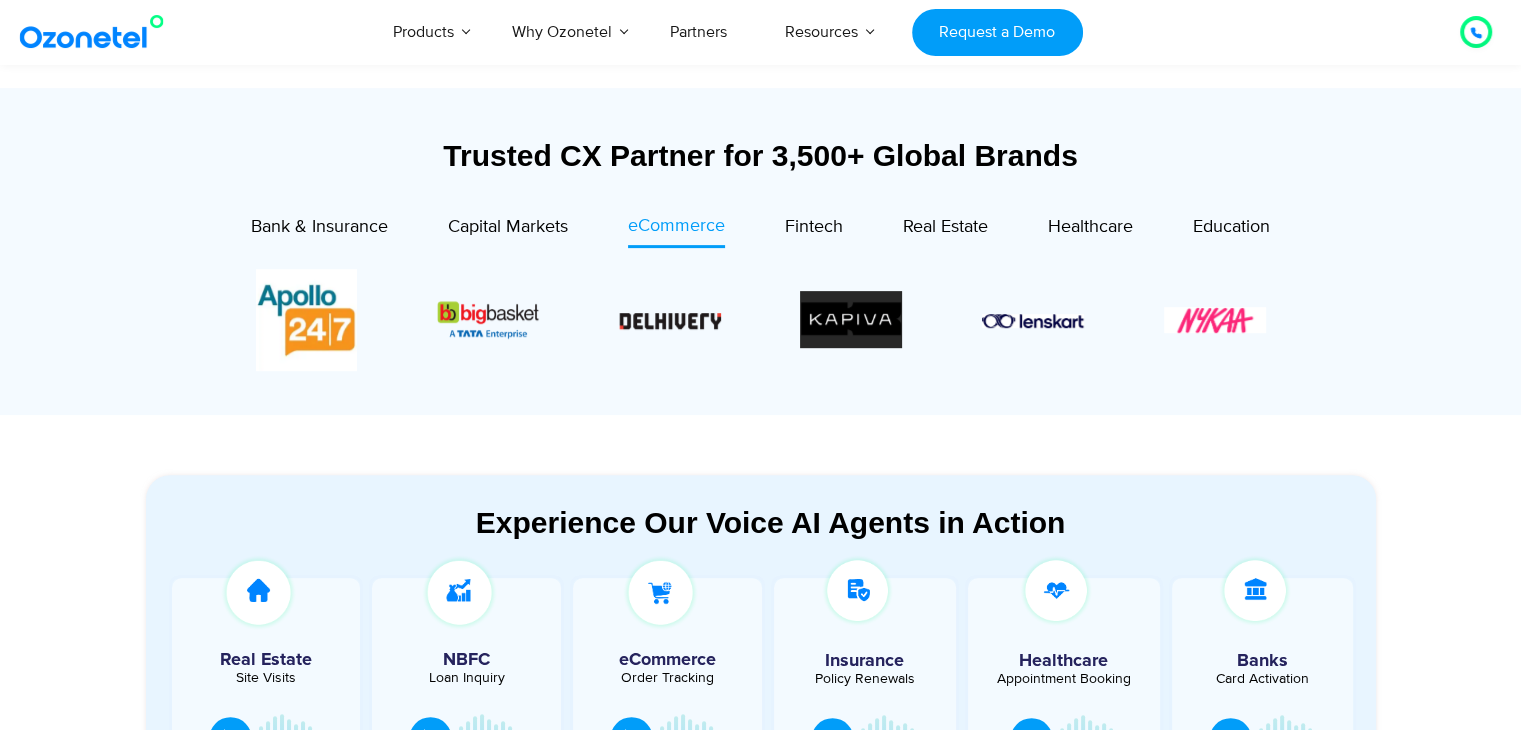 click on "Fintech" at bounding box center [784, 230] 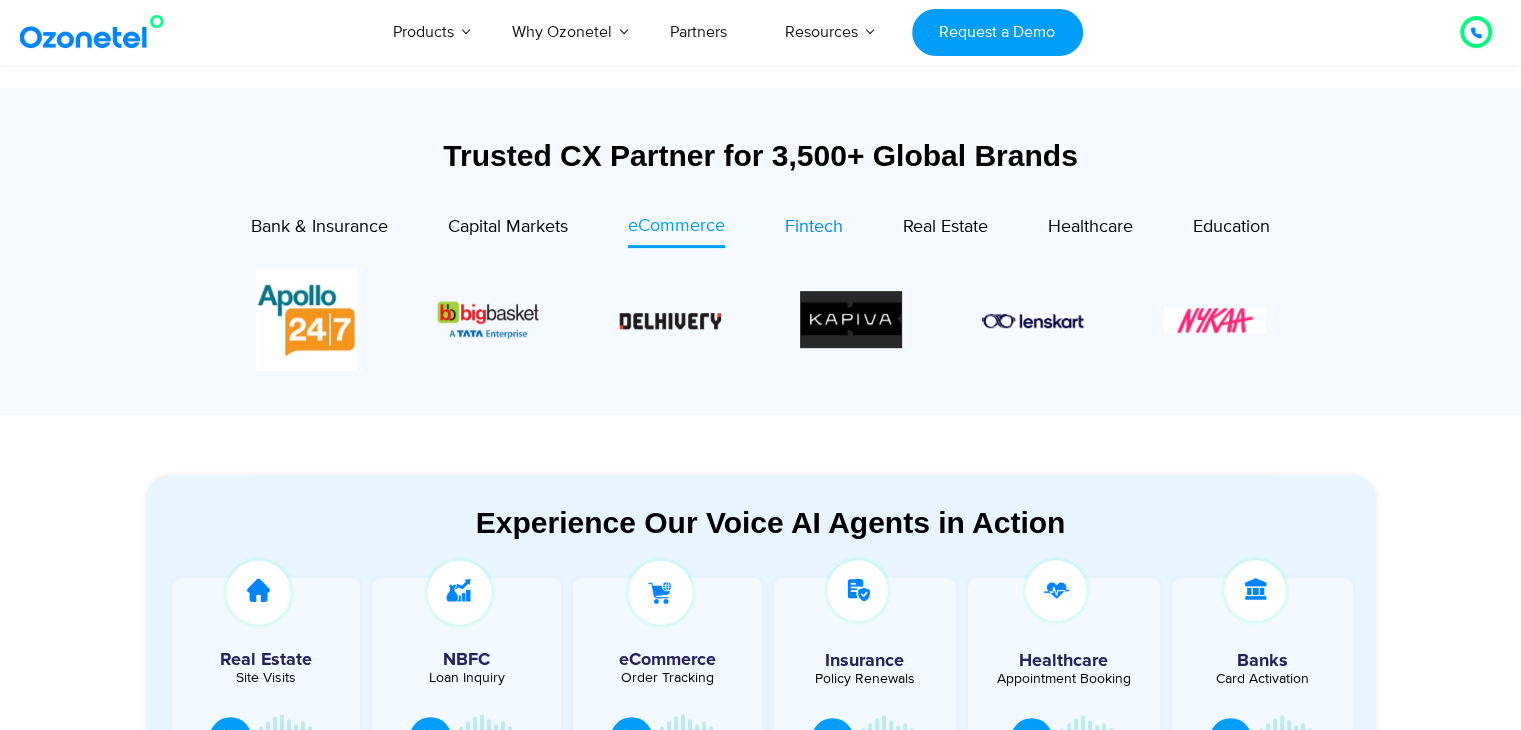 click on "Fintech" at bounding box center (814, 227) 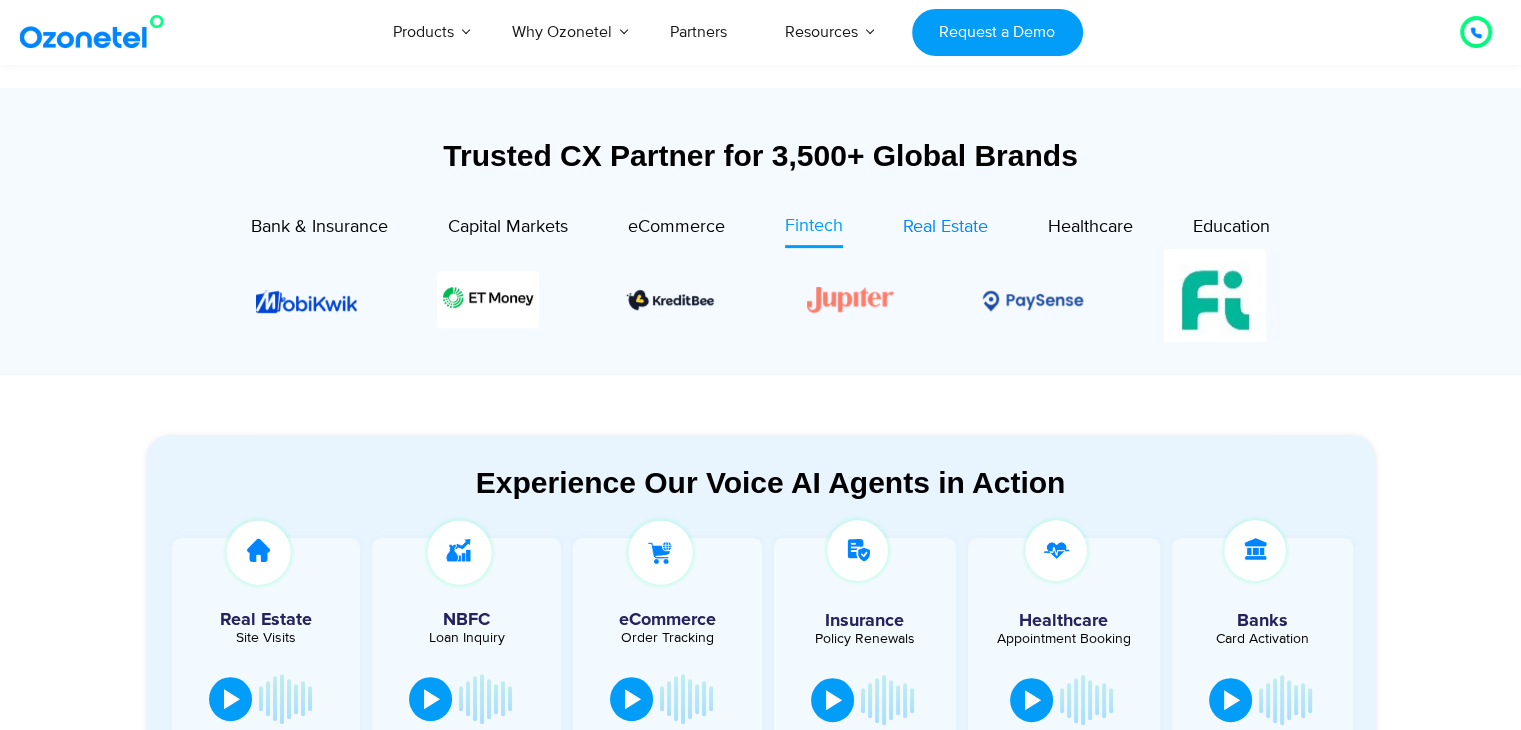 click on "Real Estate" at bounding box center [945, 227] 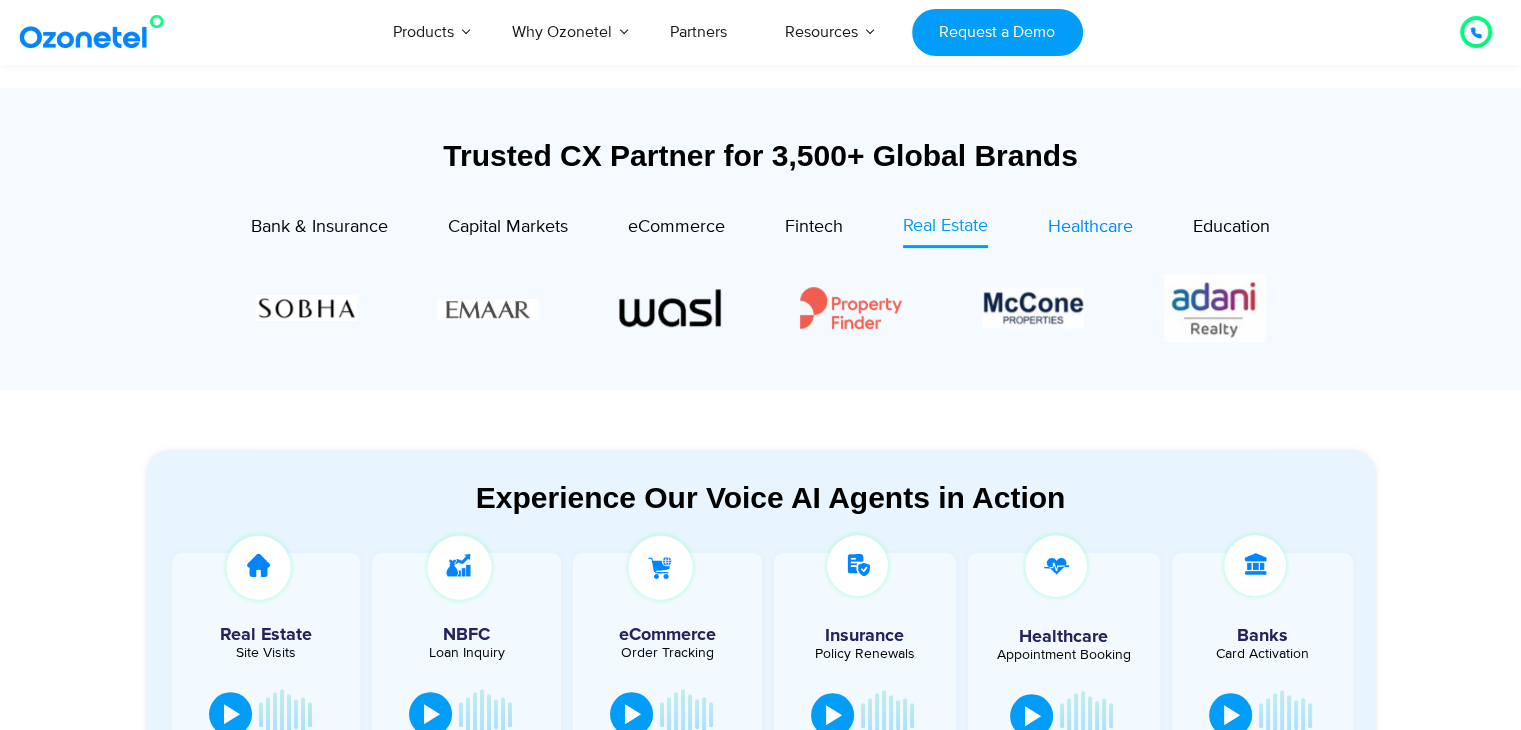 click on "Healthcare" at bounding box center [1090, 227] 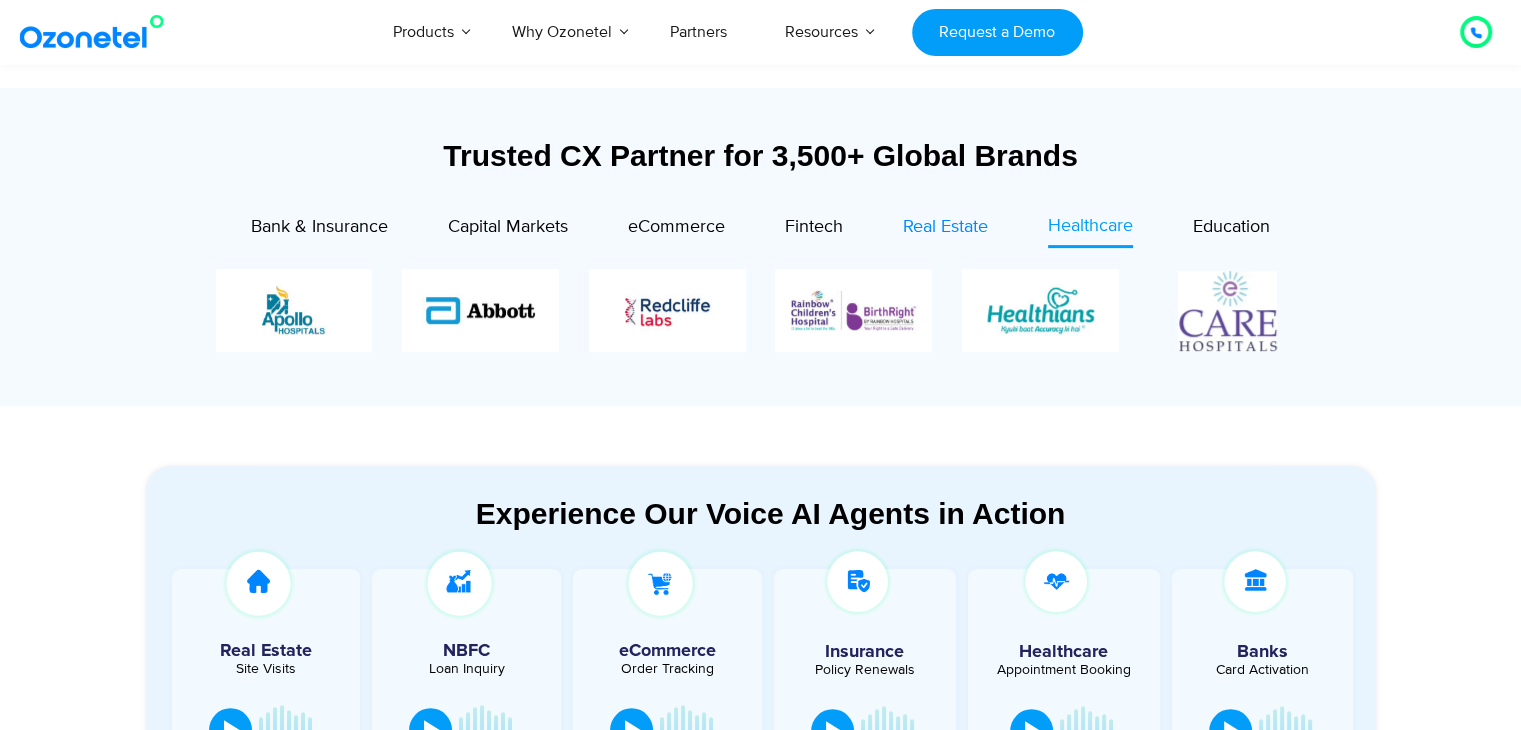 click on "Real Estate" at bounding box center (945, 227) 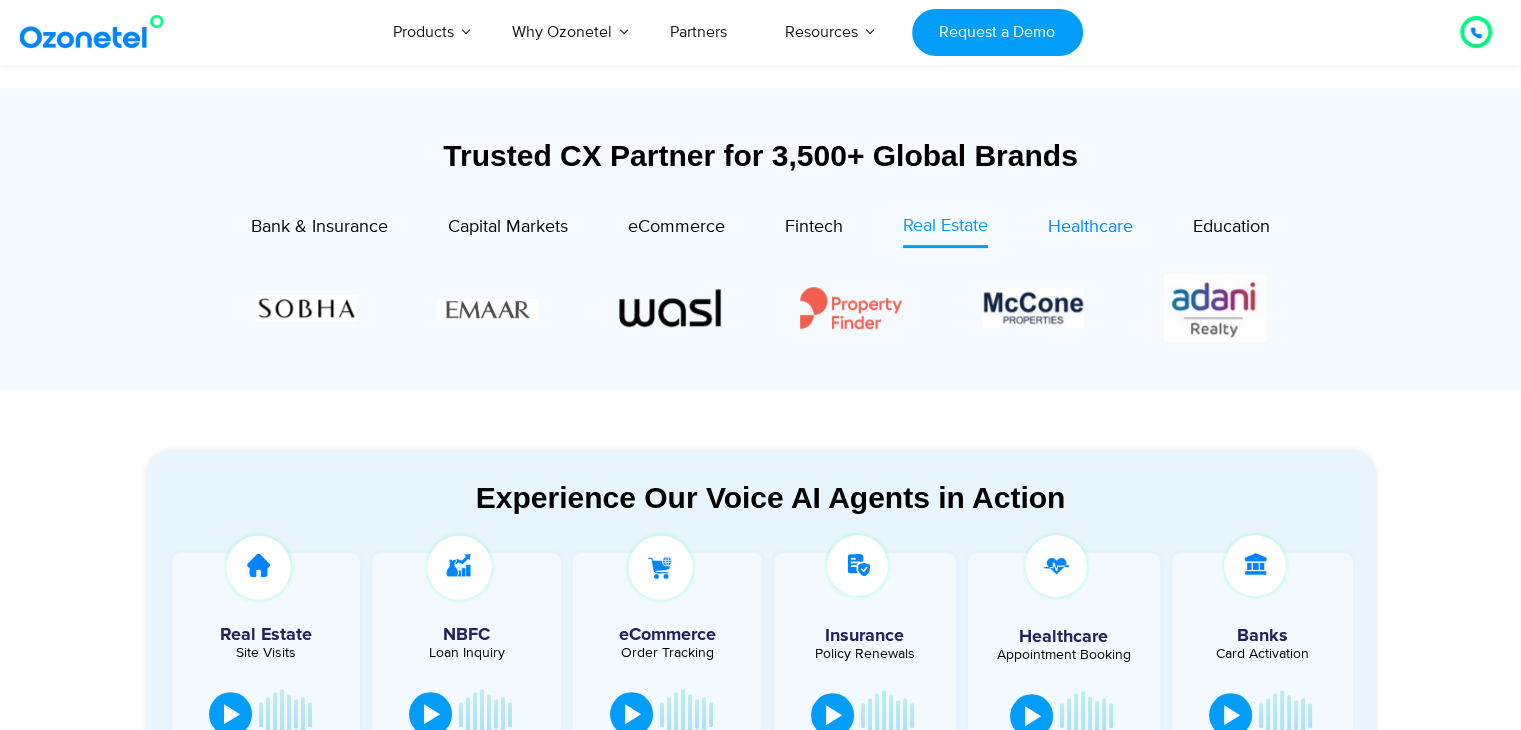 click on "Healthcare" at bounding box center (1090, 227) 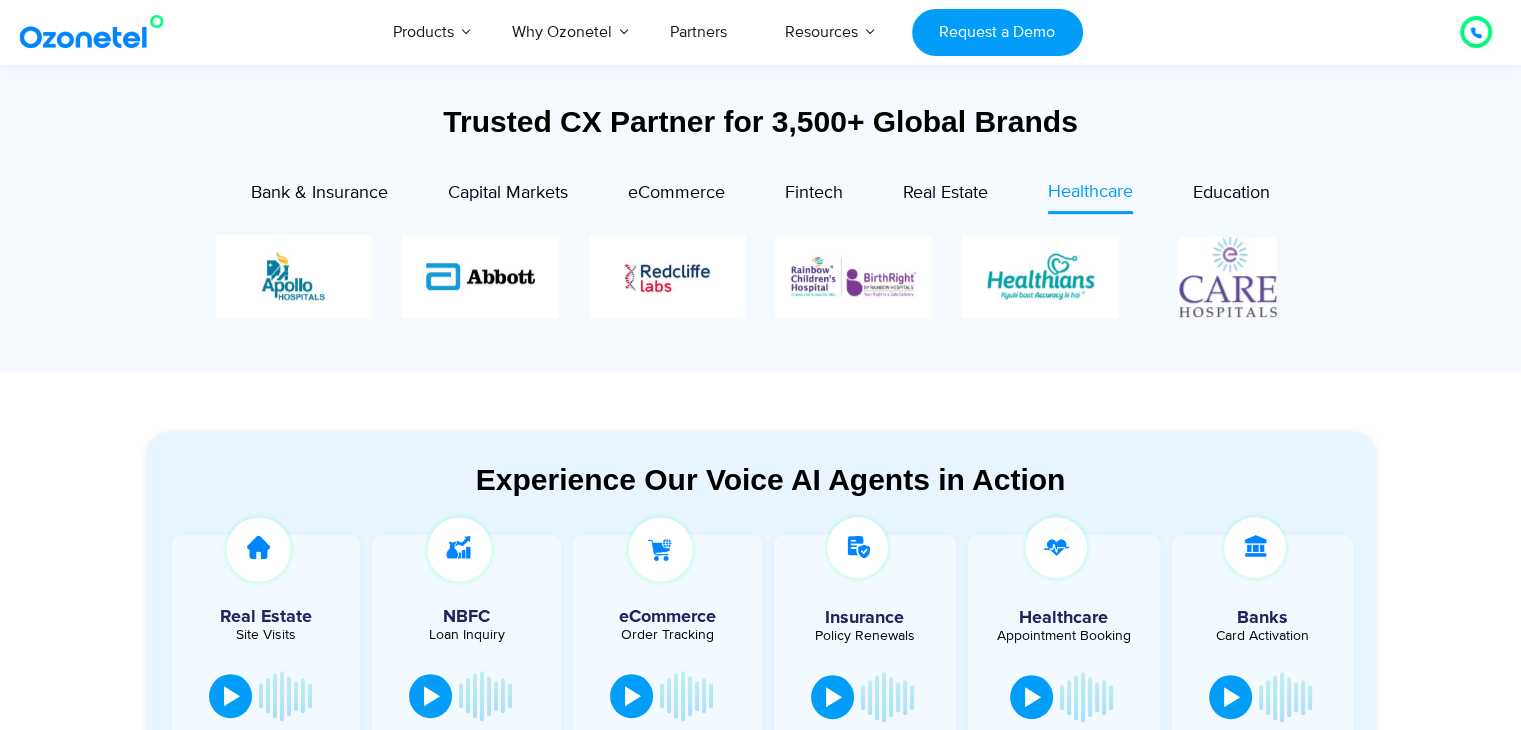 scroll, scrollTop: 700, scrollLeft: 0, axis: vertical 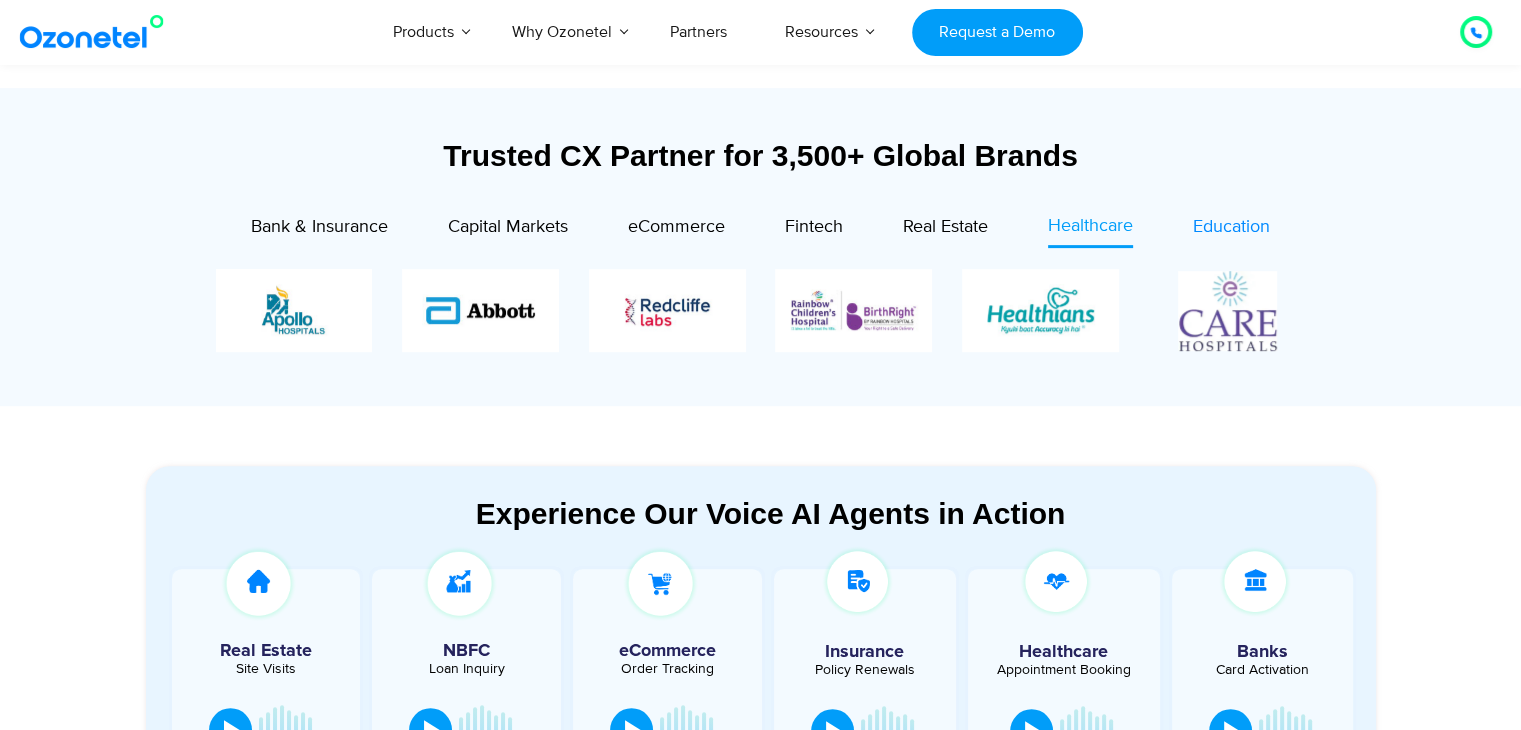 click on "Education" at bounding box center [1231, 227] 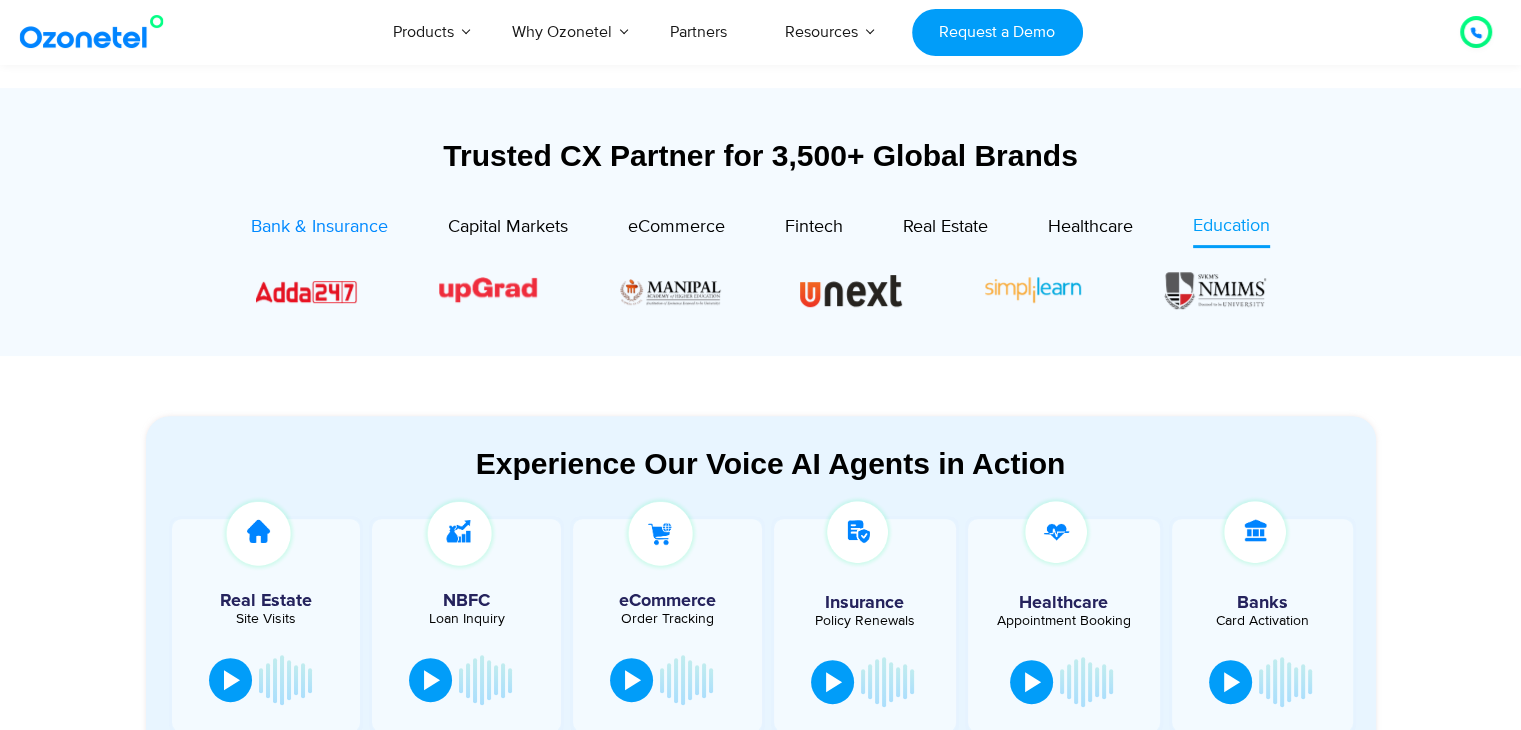 click on "Bank & Insurance" at bounding box center (319, 227) 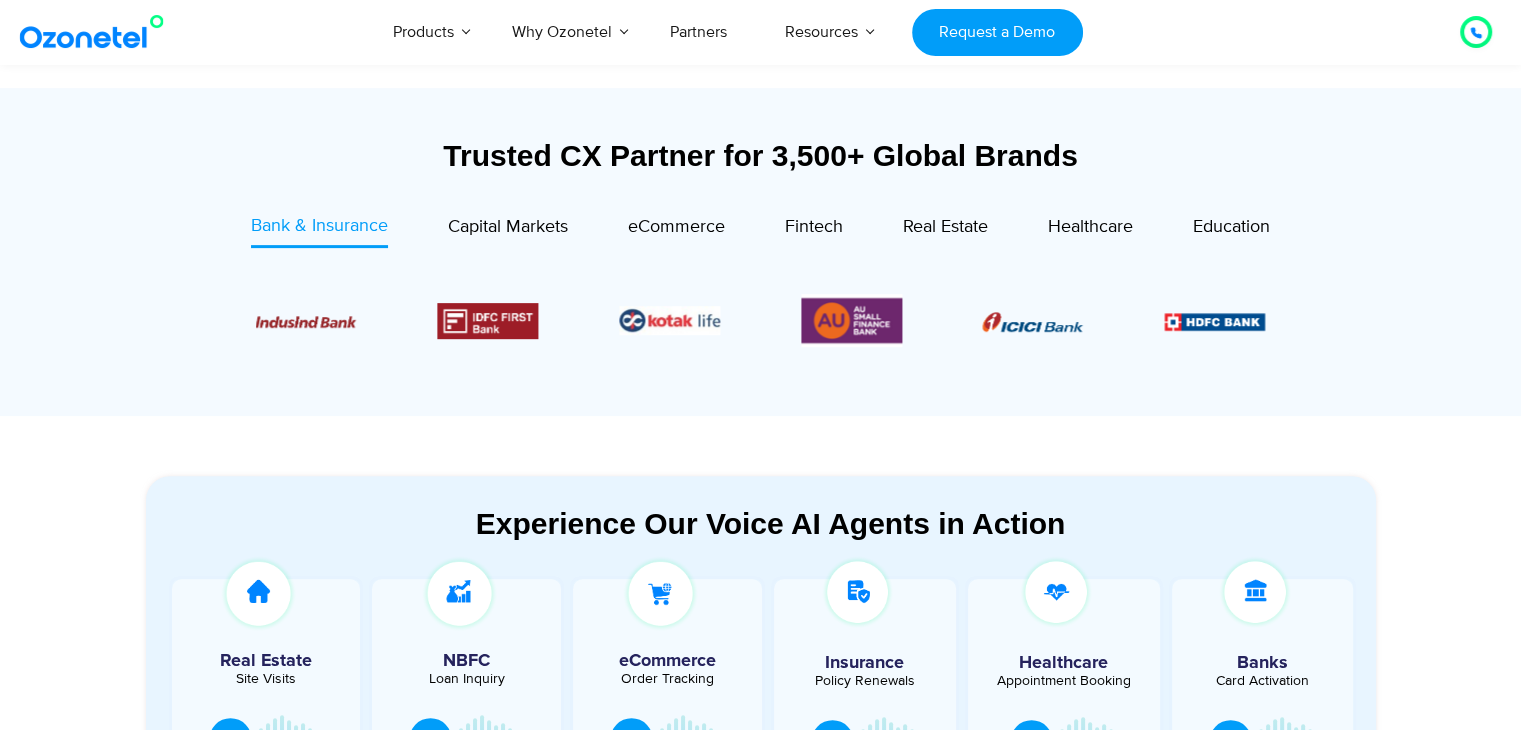 click on "eCommerce" at bounding box center [646, 230] 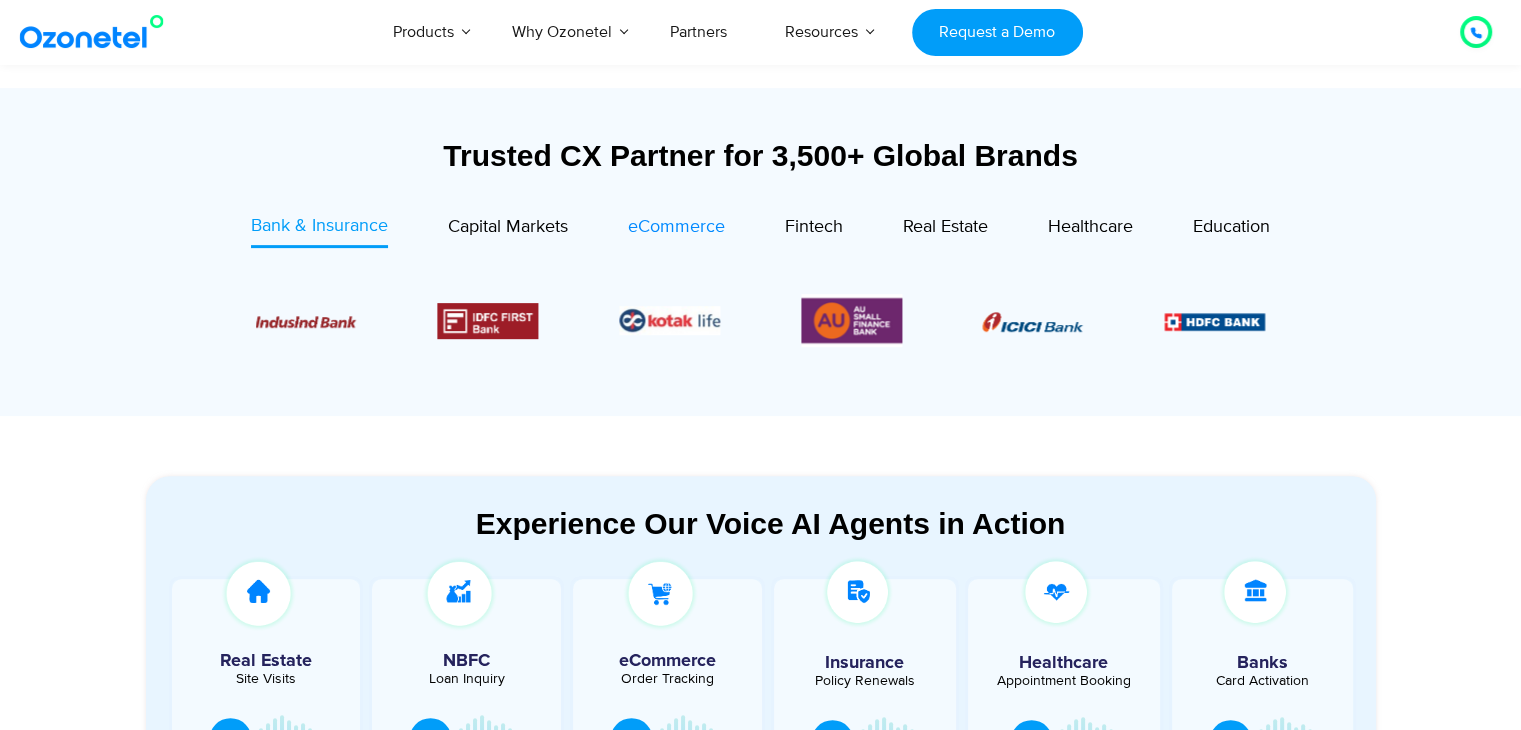 click on "eCommerce" at bounding box center [676, 227] 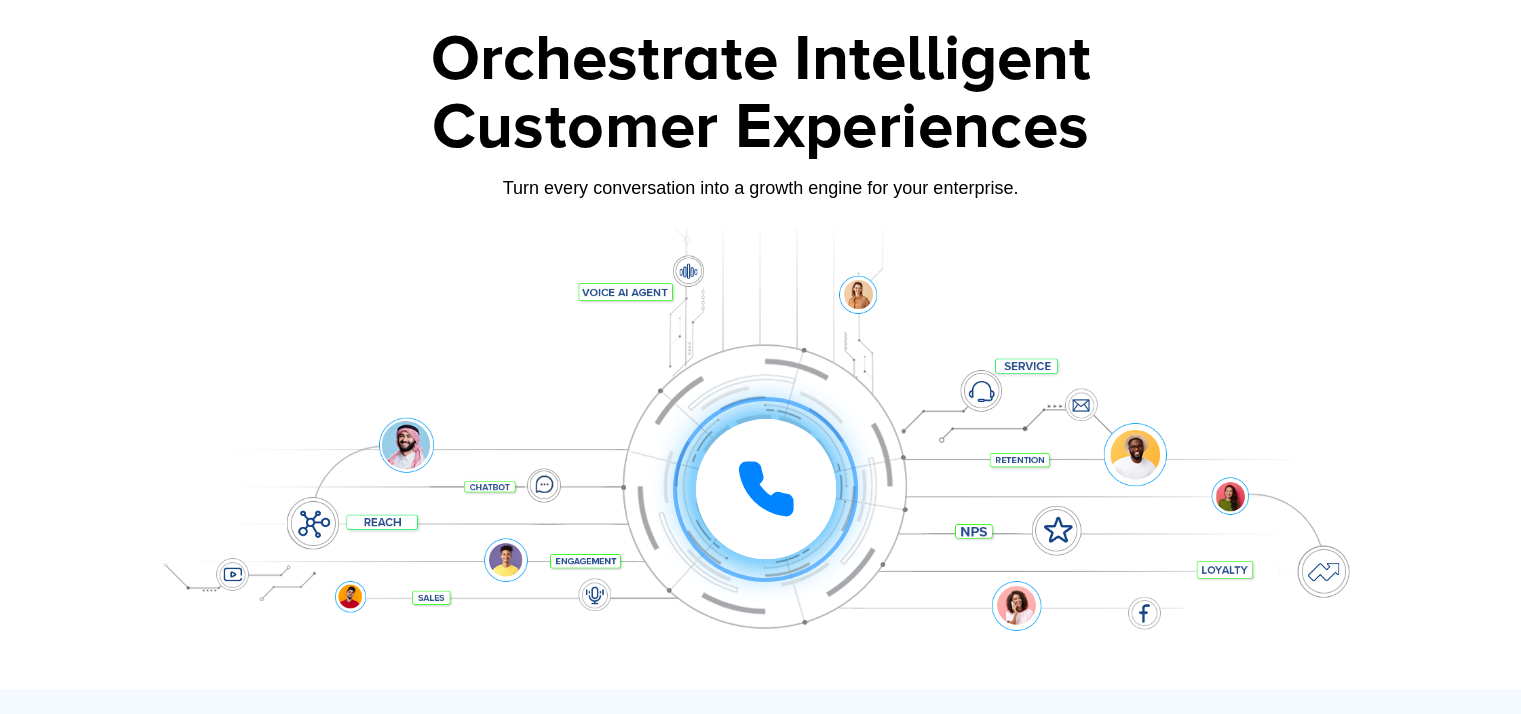 scroll, scrollTop: 0, scrollLeft: 0, axis: both 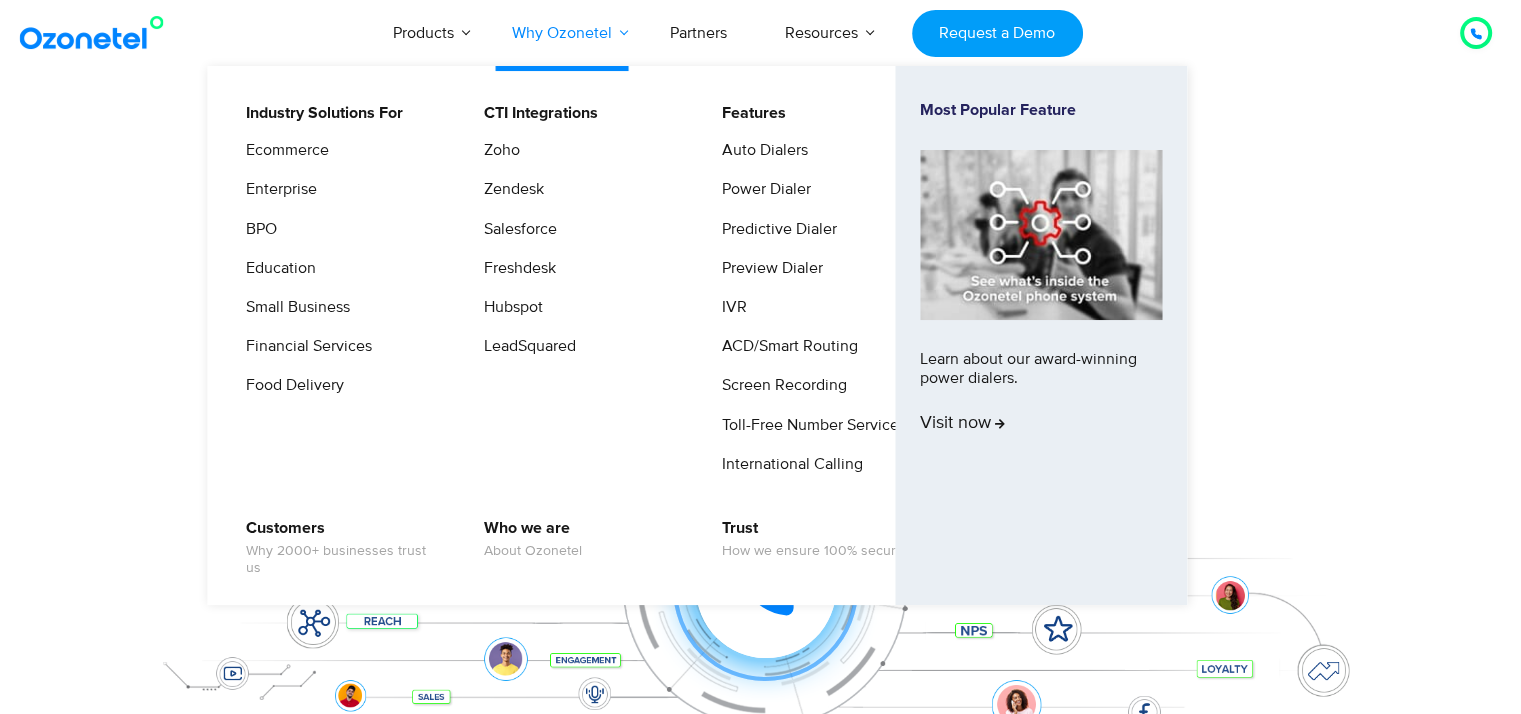 click on "Why Ozonetel" at bounding box center (562, 33) 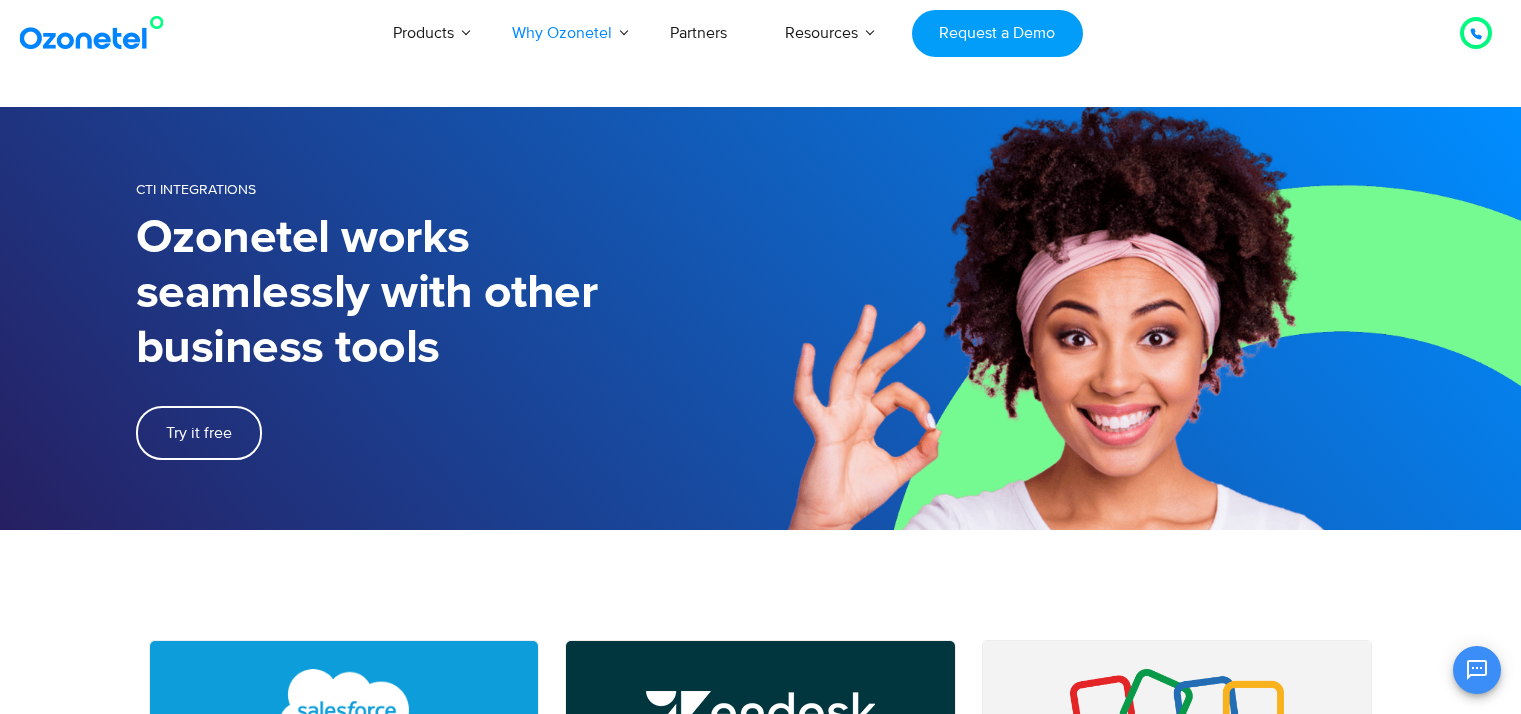 scroll, scrollTop: 0, scrollLeft: 0, axis: both 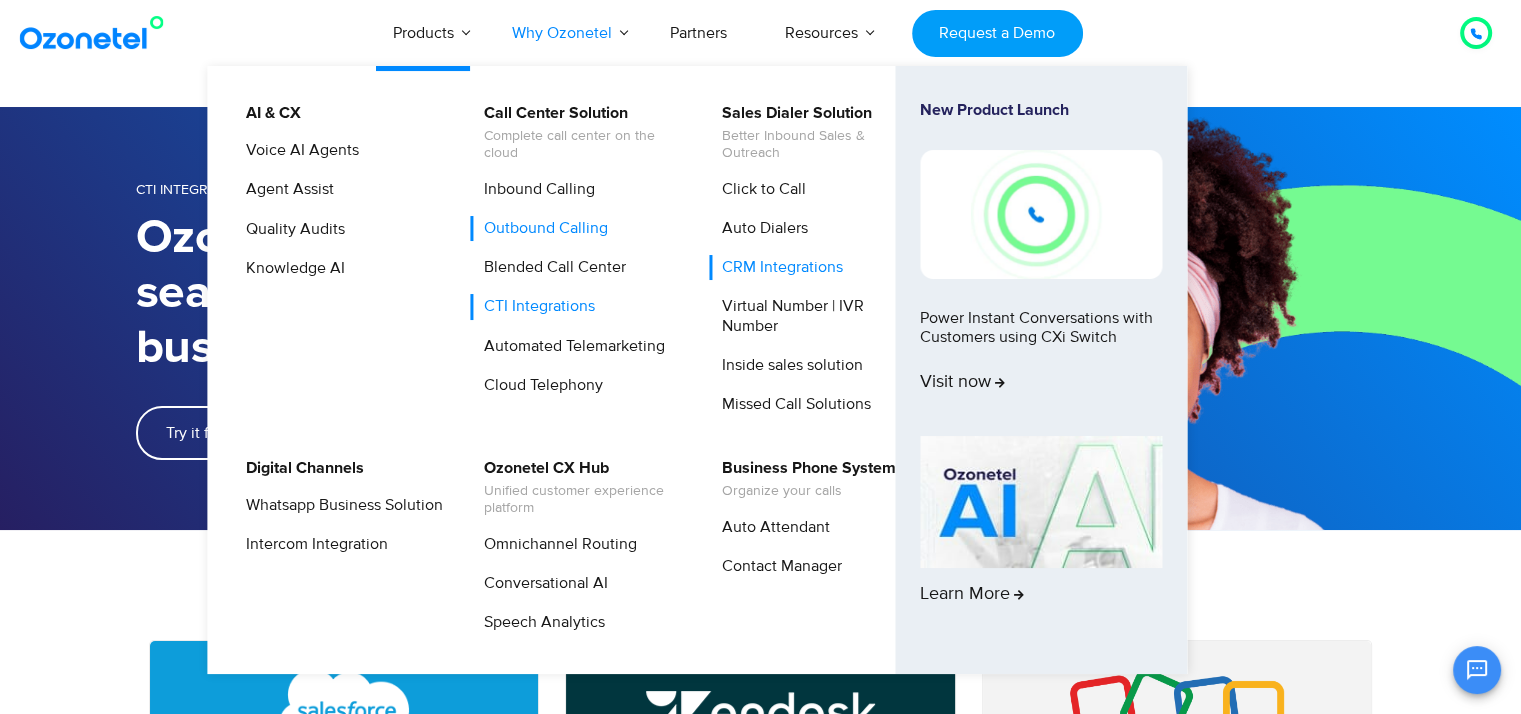 click on "Outbound Calling" at bounding box center (541, 228) 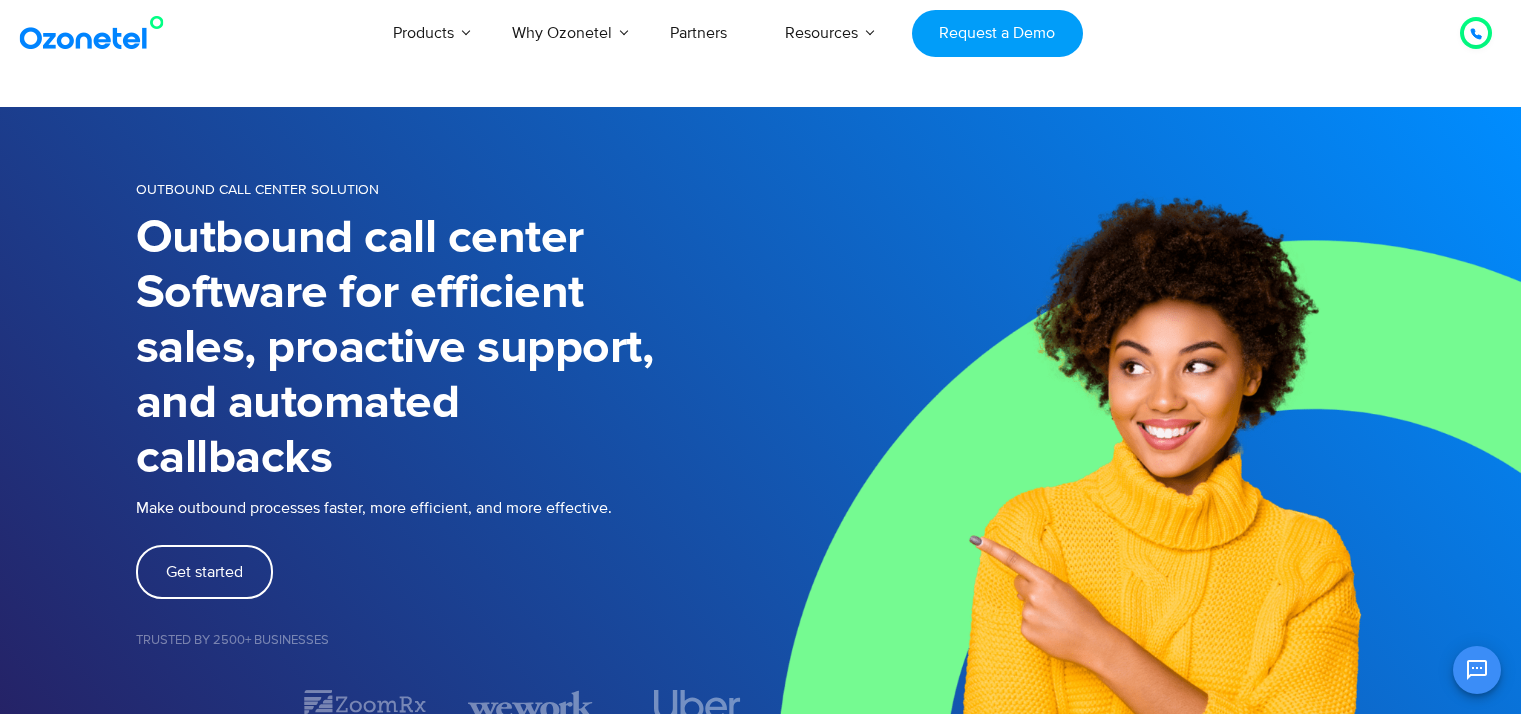 scroll, scrollTop: 0, scrollLeft: 0, axis: both 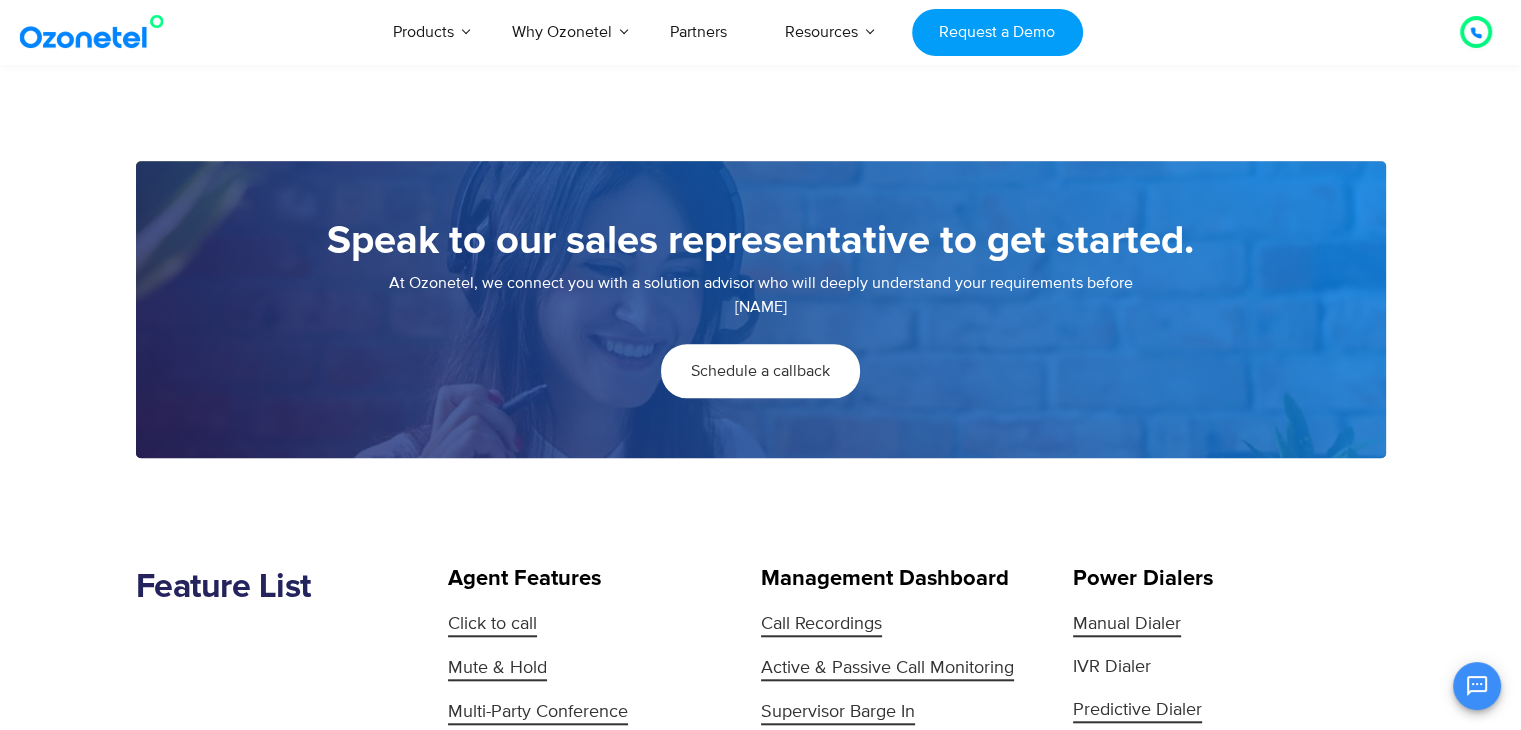 click on "Schedule a callback" at bounding box center (760, 371) 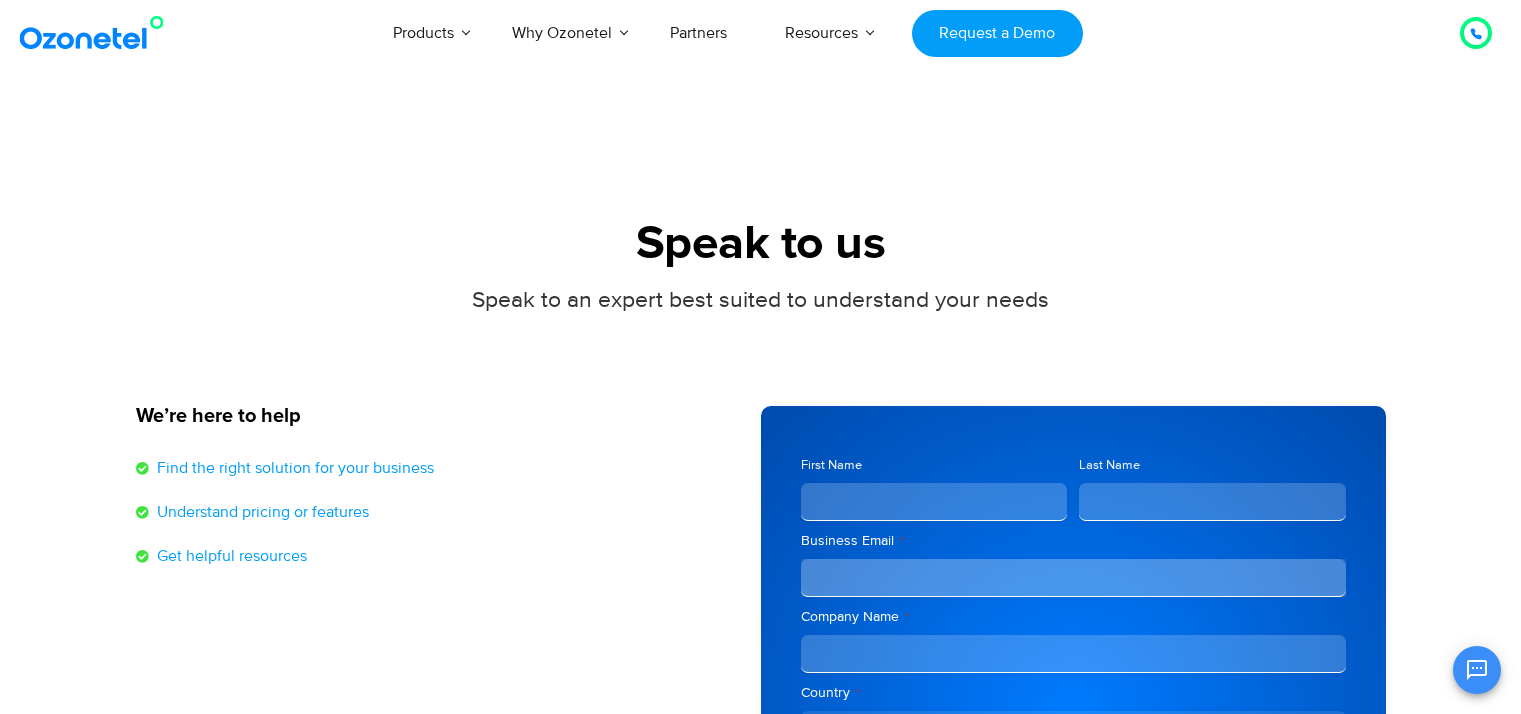 scroll, scrollTop: 0, scrollLeft: 0, axis: both 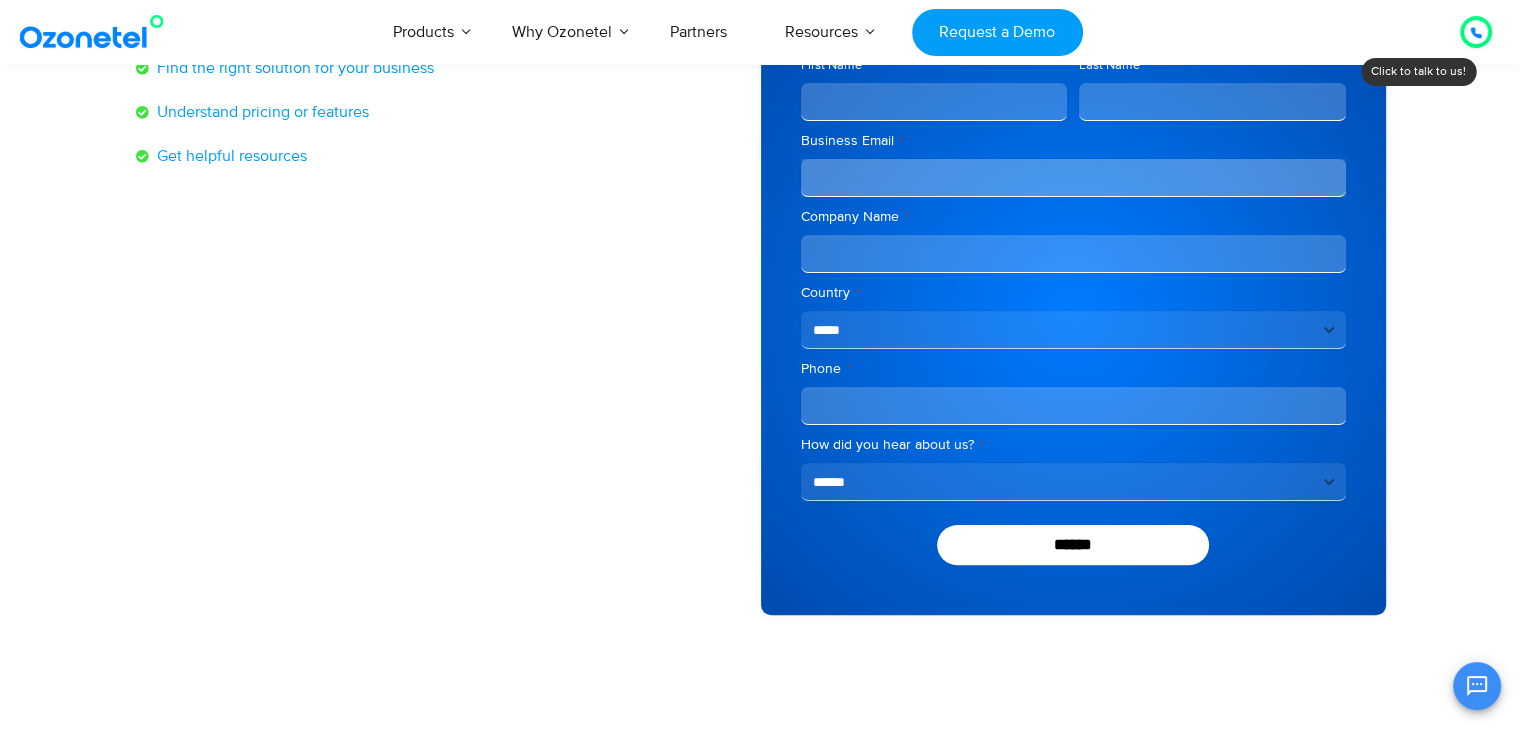 click on "**********" at bounding box center [1073, 482] 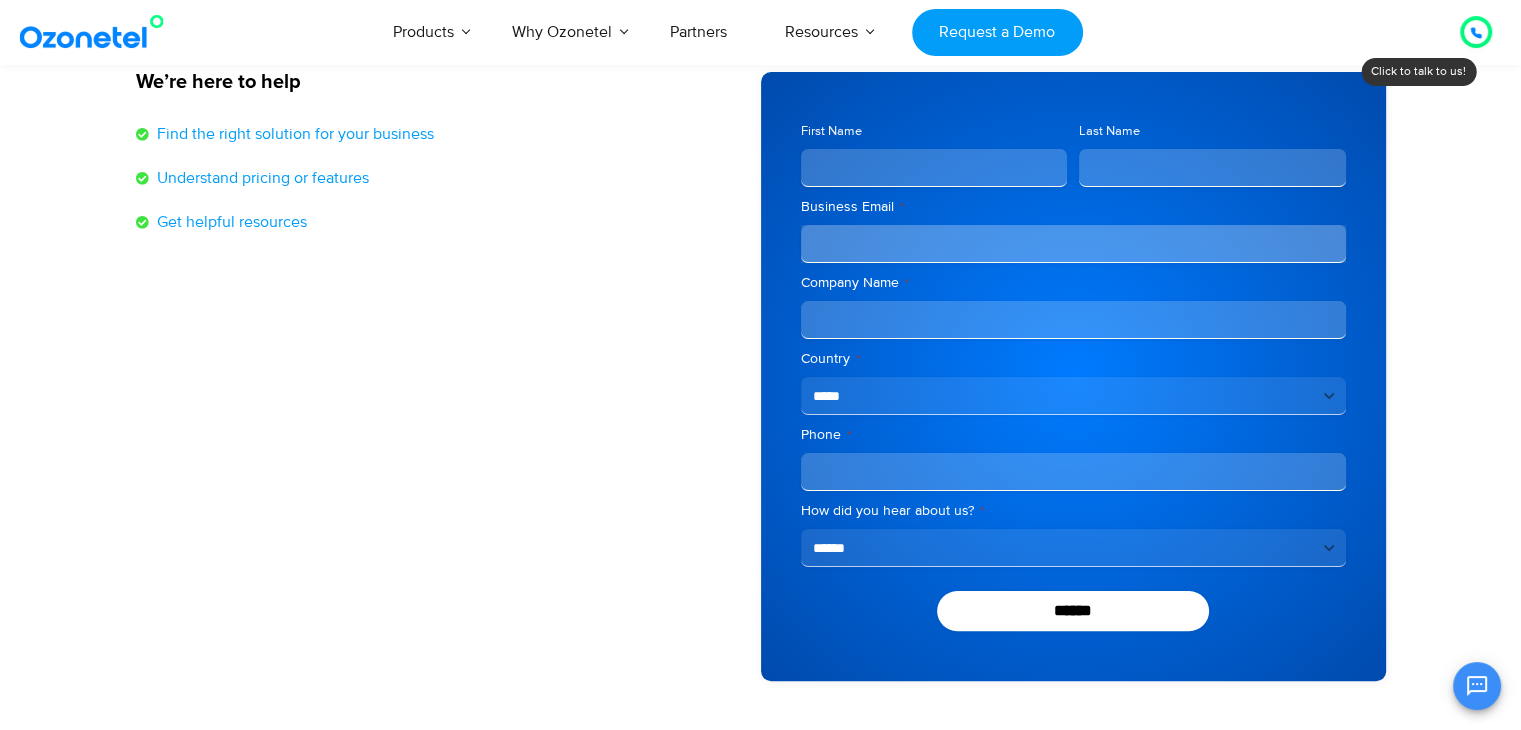 scroll, scrollTop: 300, scrollLeft: 0, axis: vertical 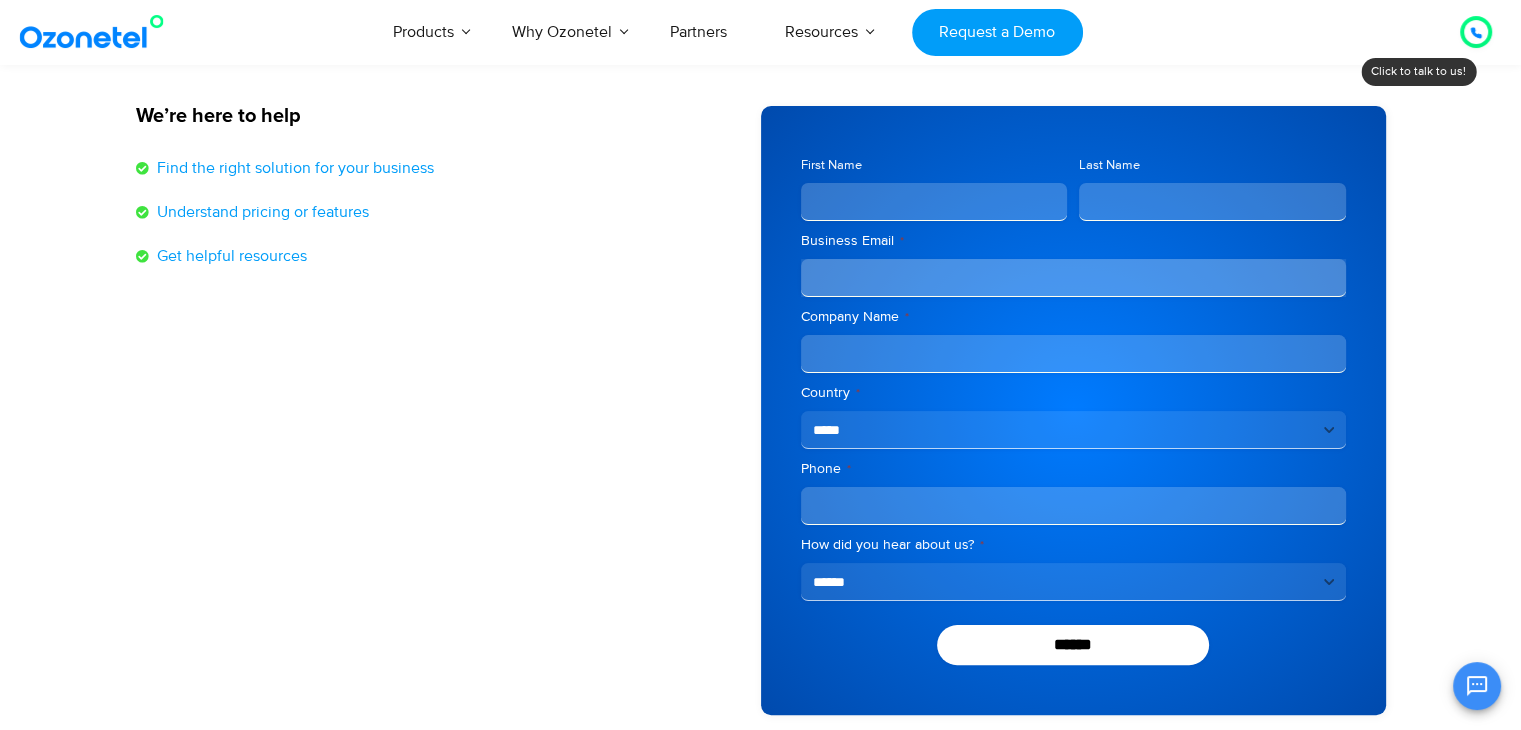 click on "First Name" at bounding box center [934, 202] 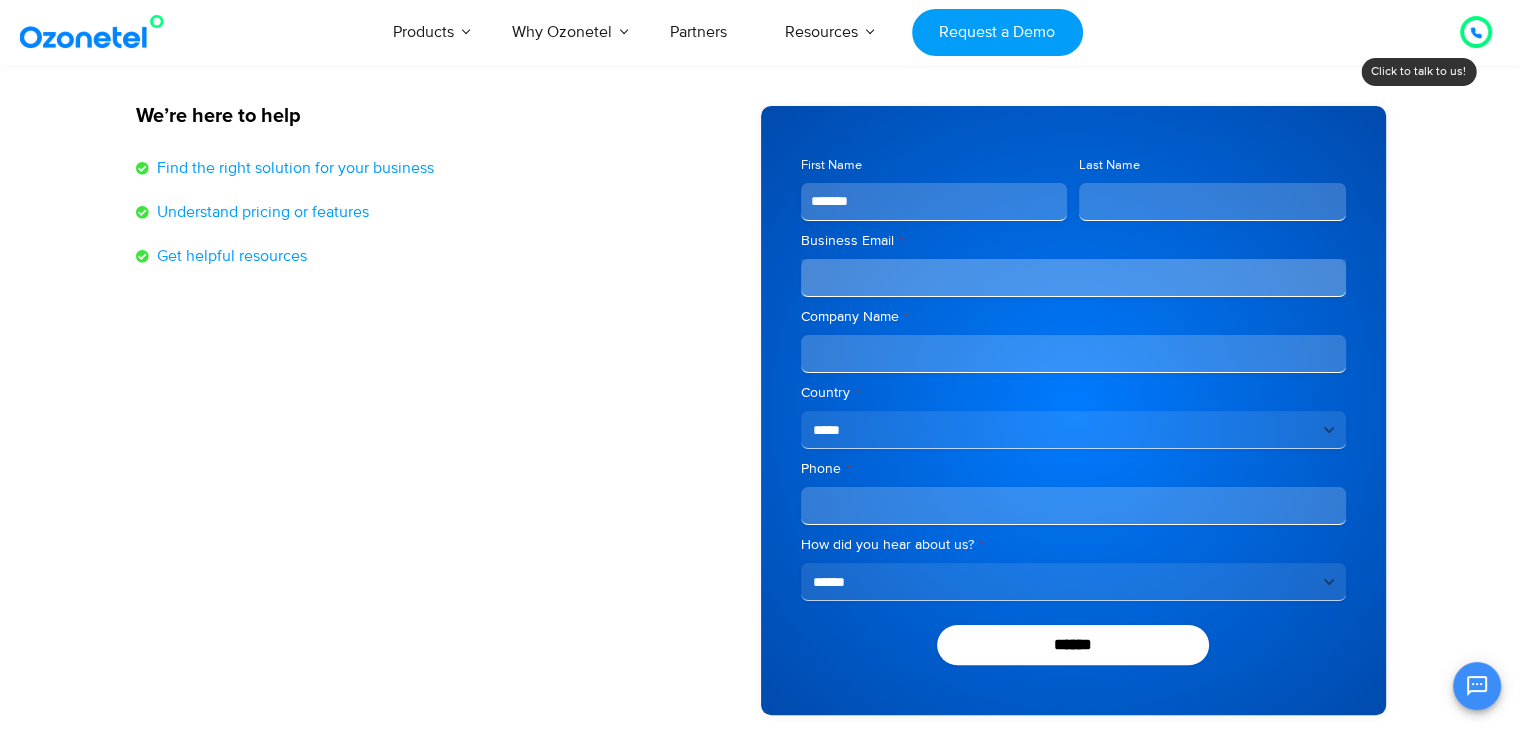 type on "******" 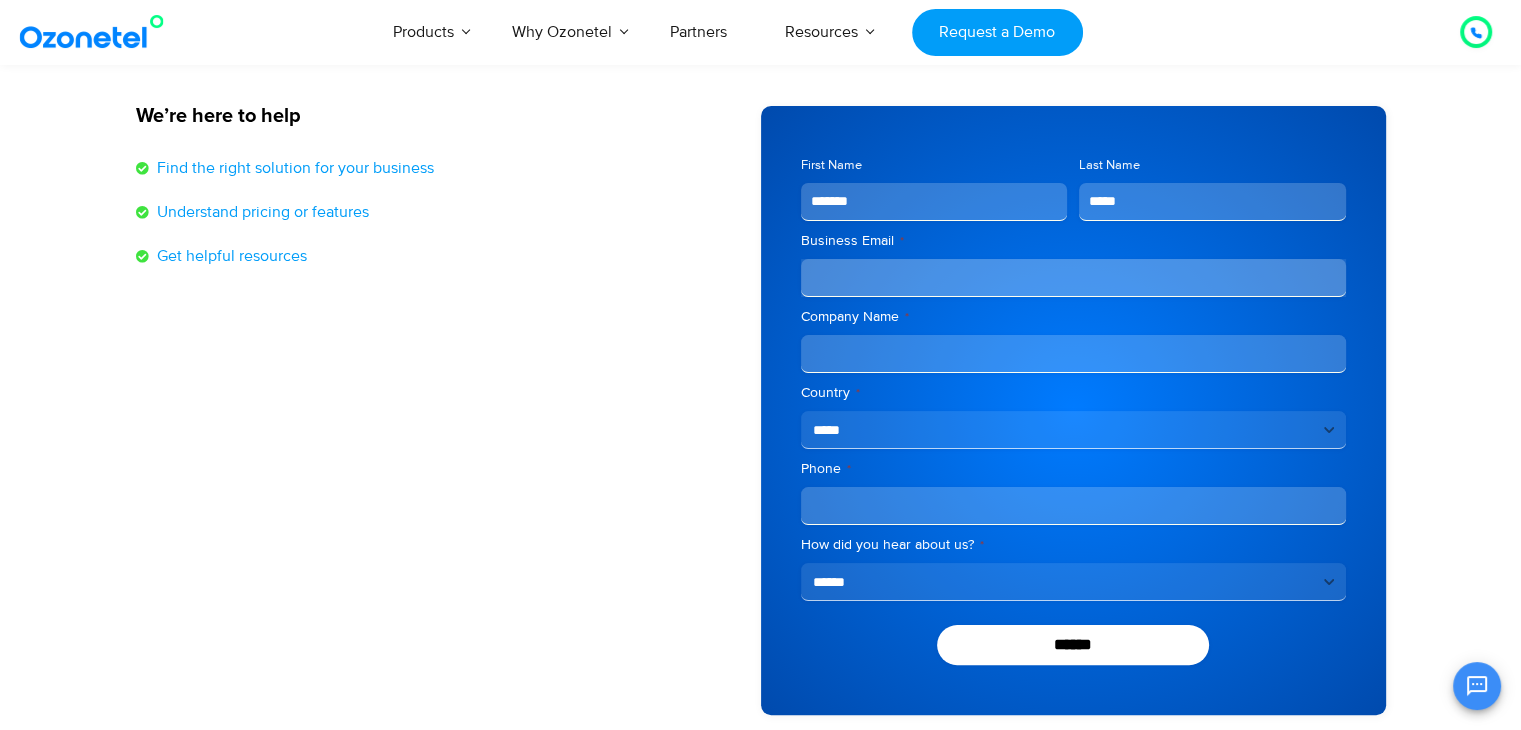 type on "*****" 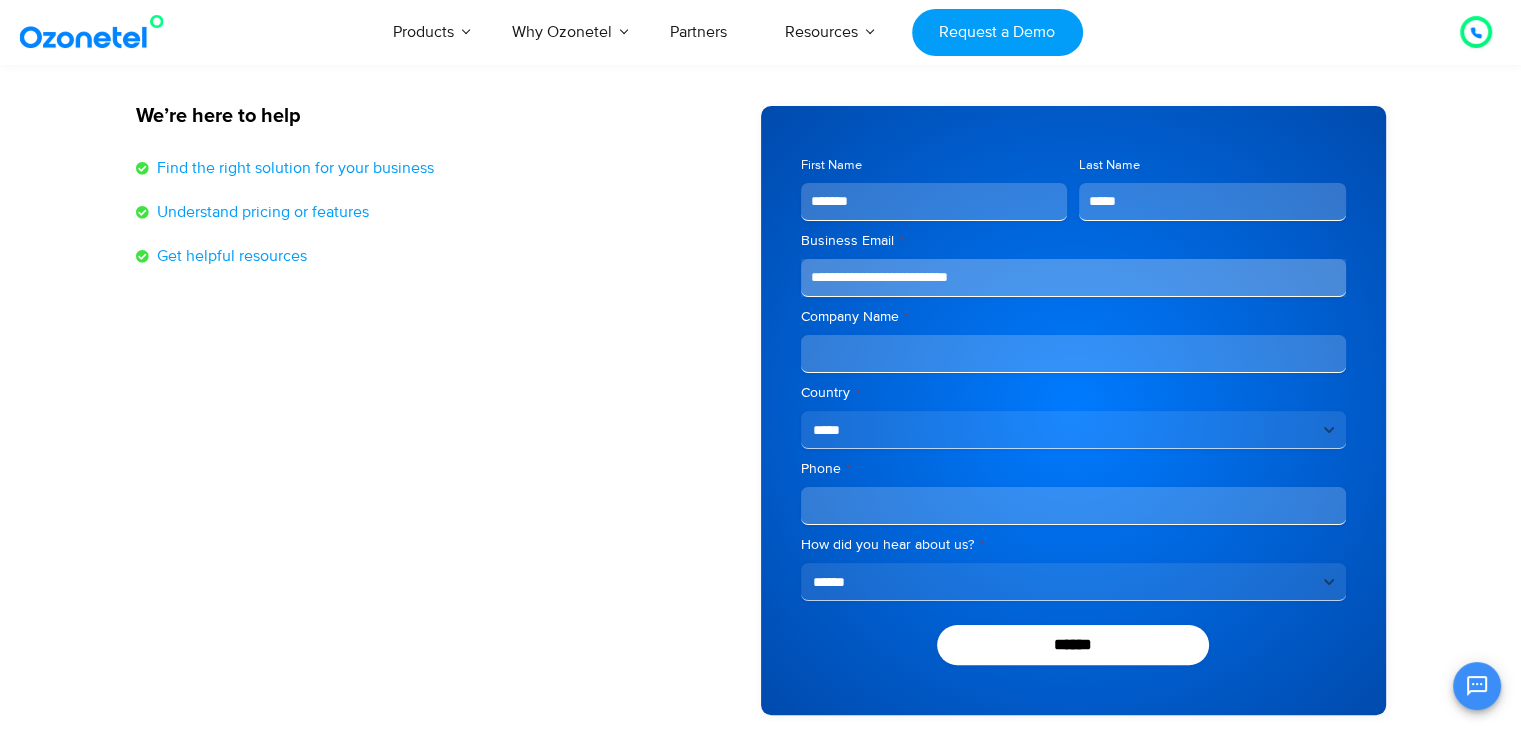type on "**********" 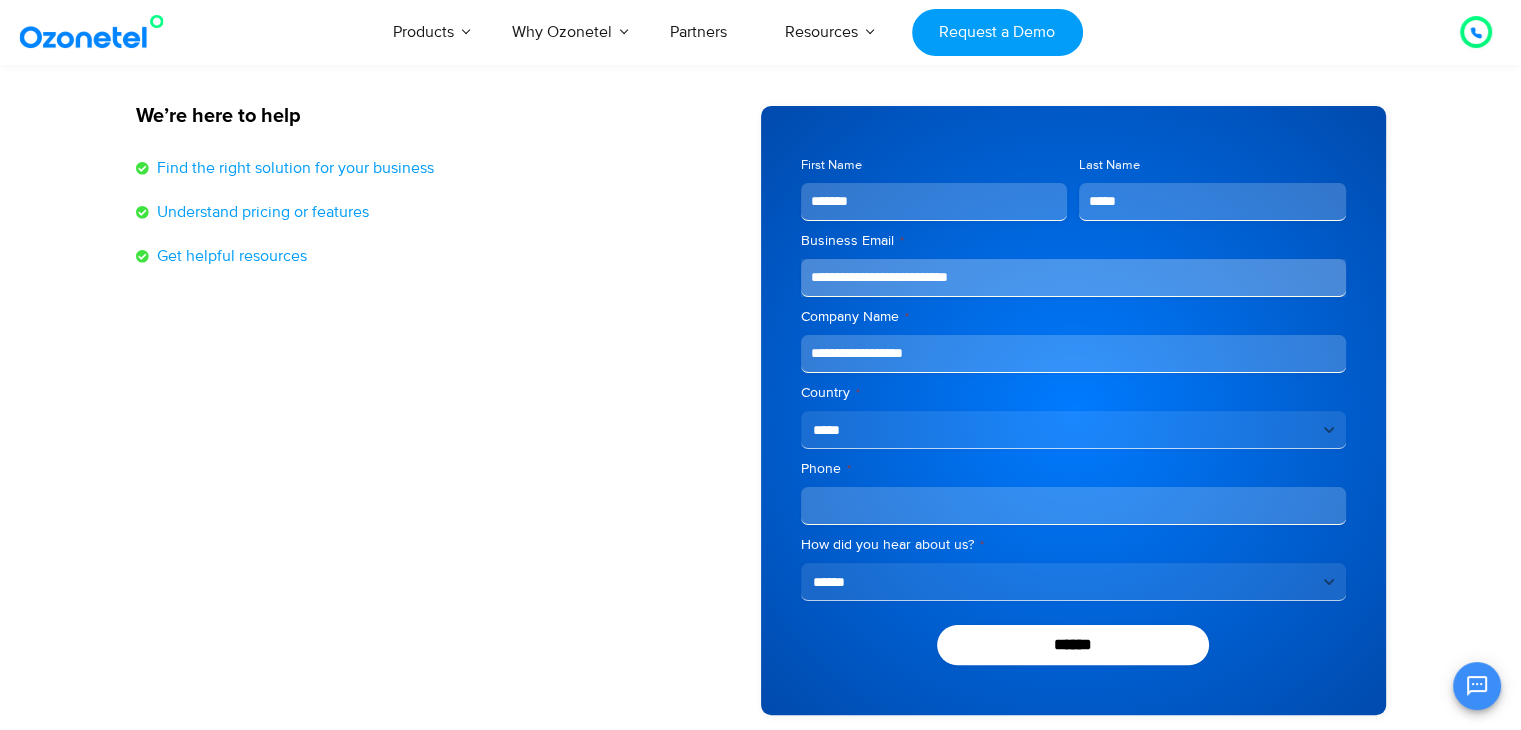 type on "**********" 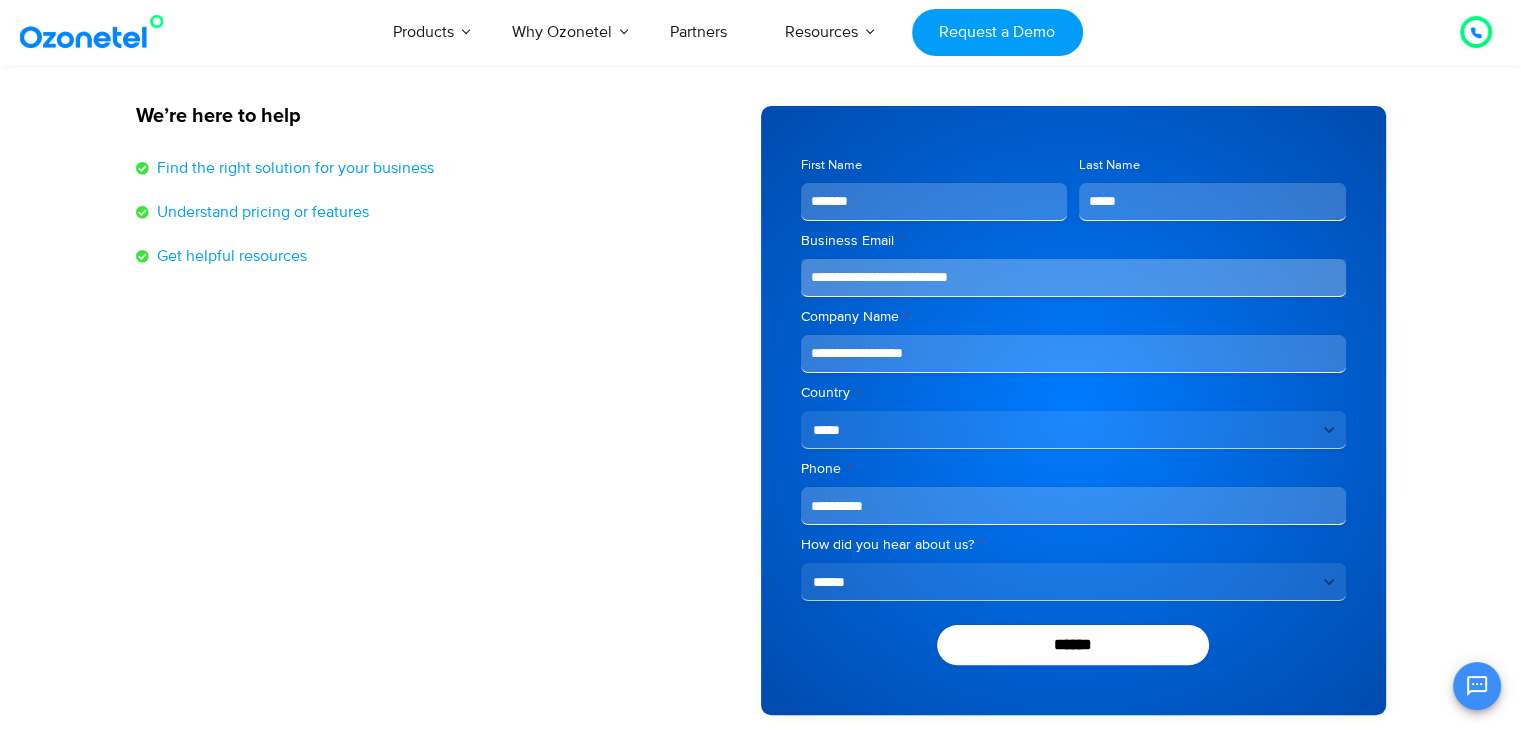 type on "**********" 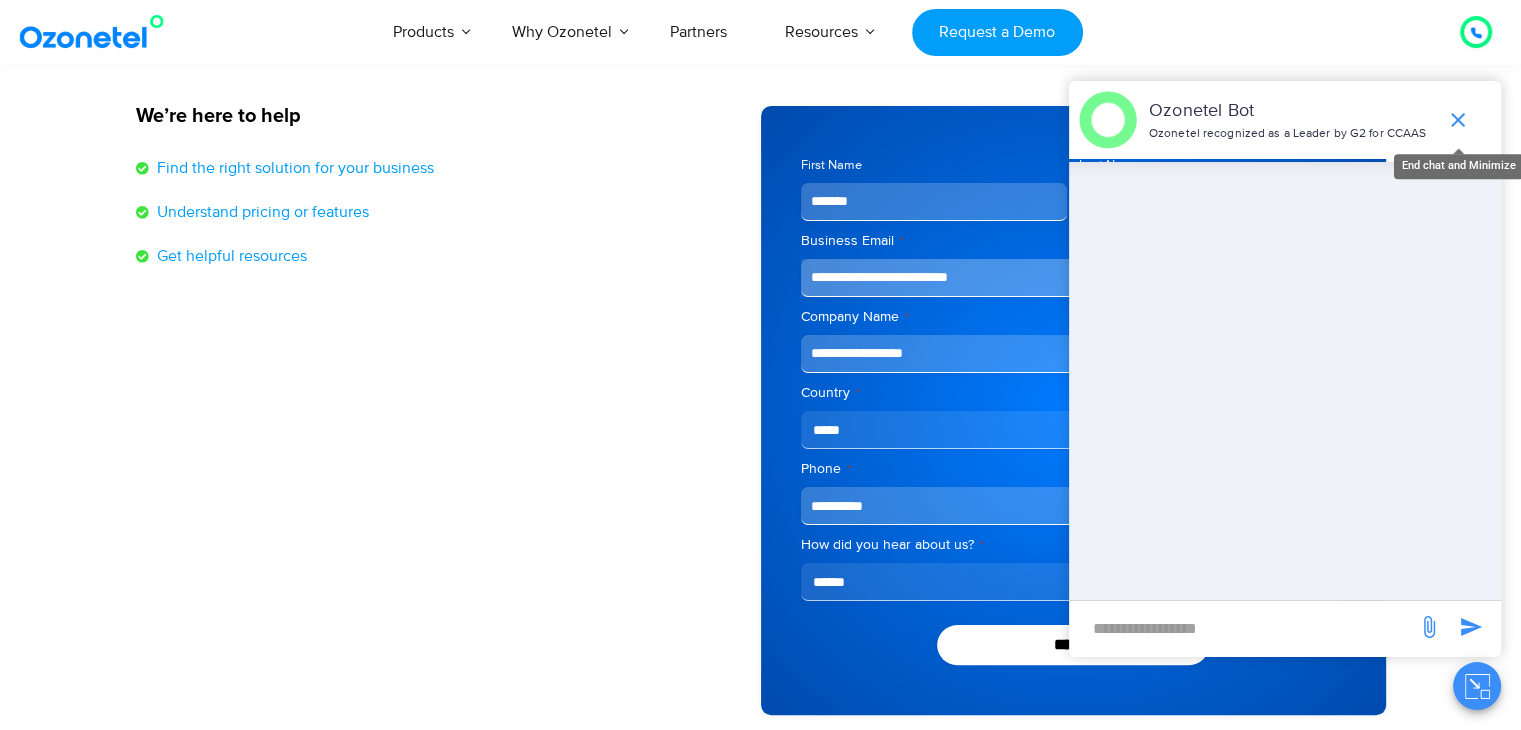 click at bounding box center (1458, 120) 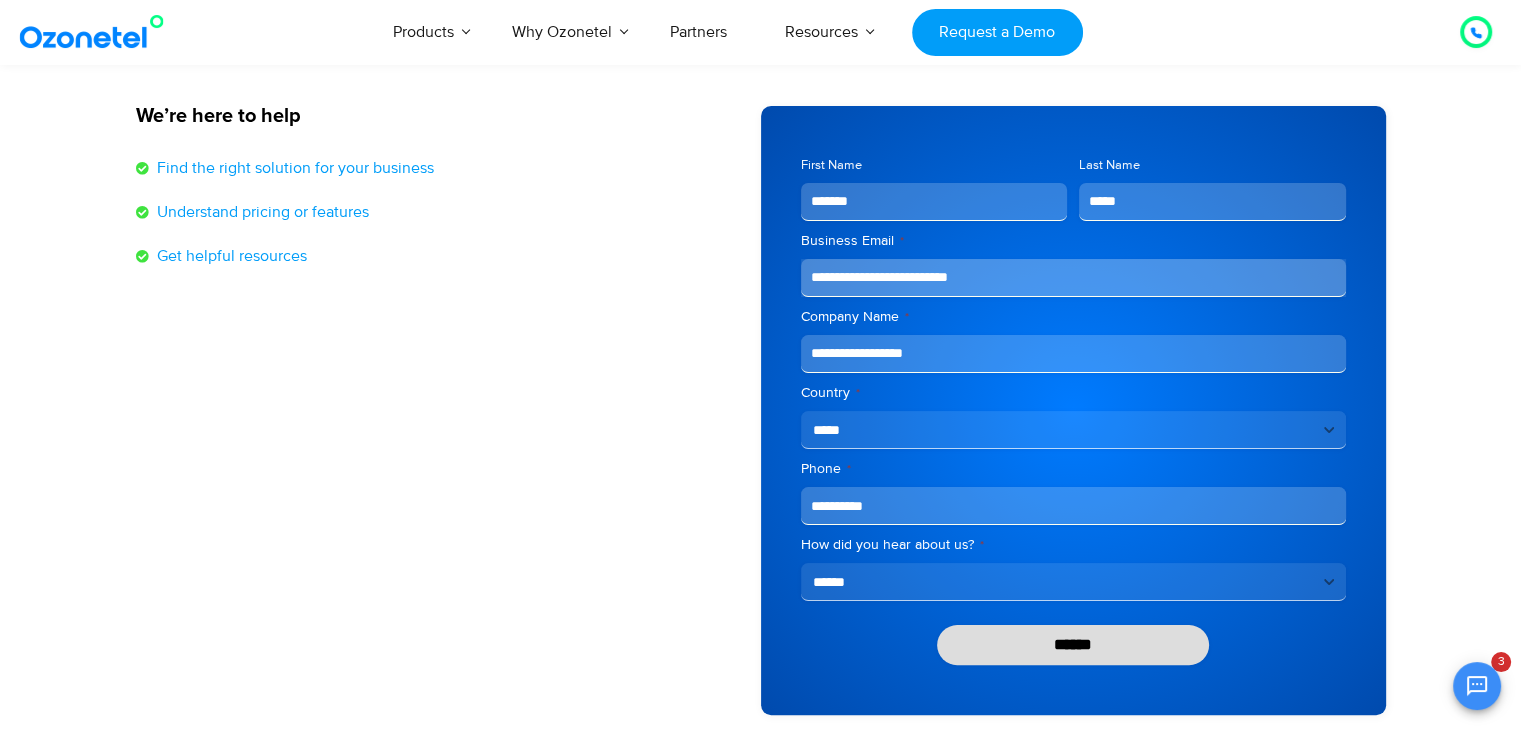 click on "******" at bounding box center [1073, 645] 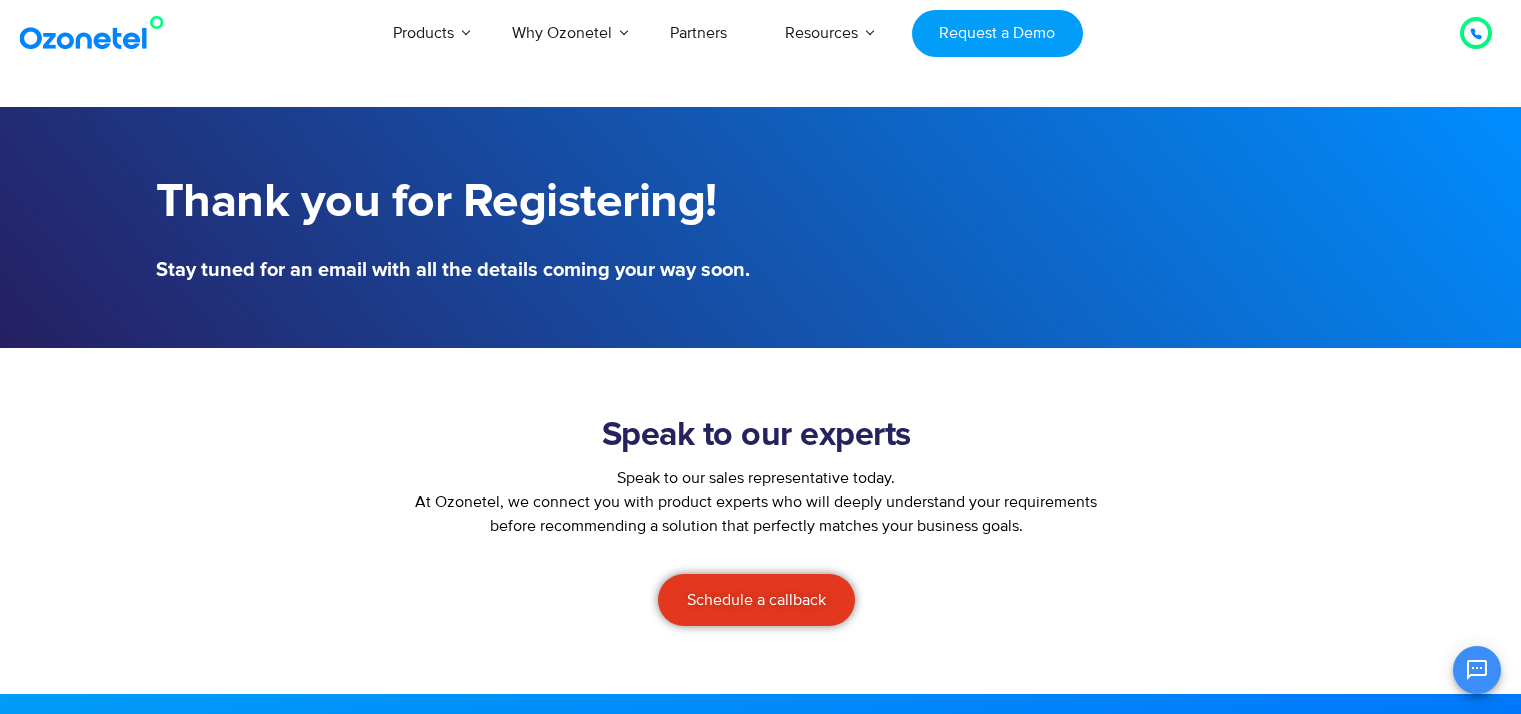 scroll, scrollTop: 0, scrollLeft: 0, axis: both 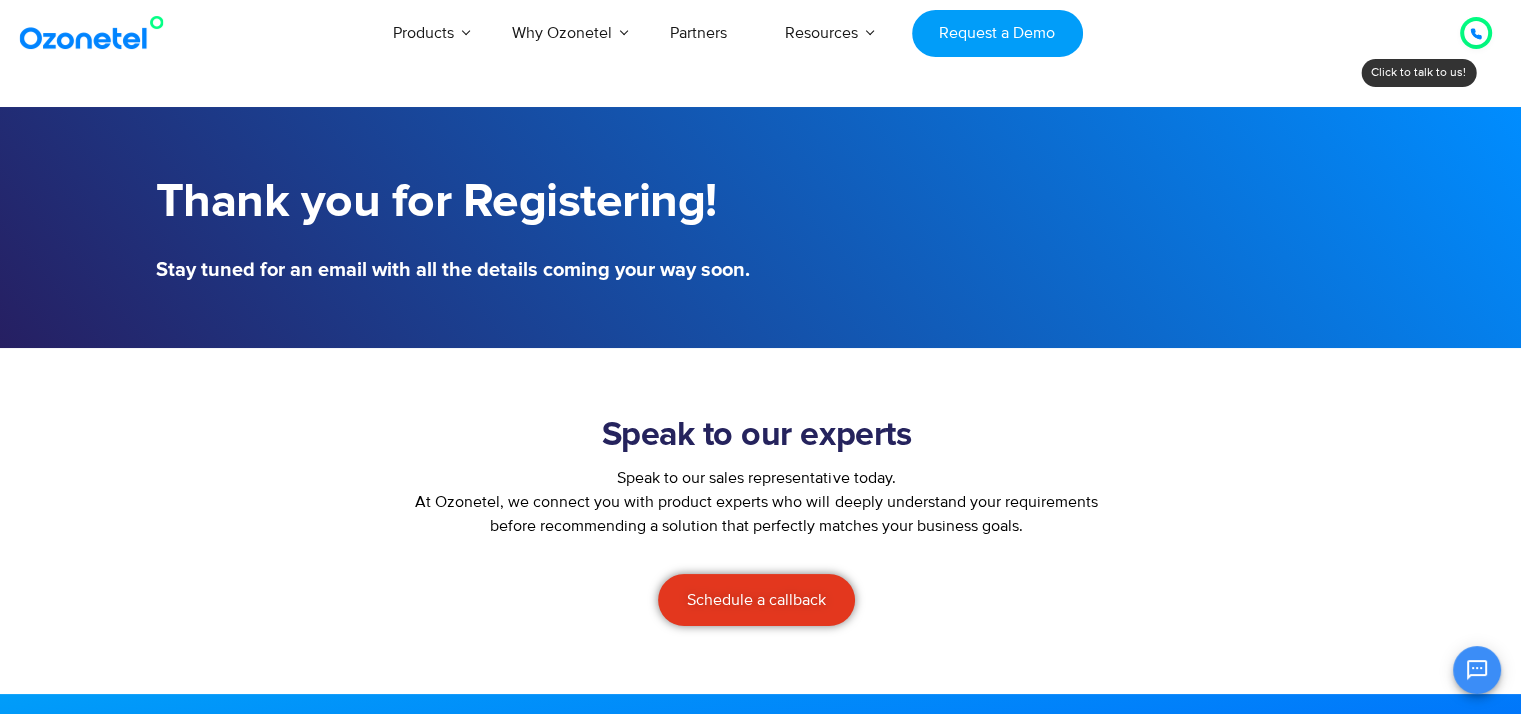 click at bounding box center [1476, 34] 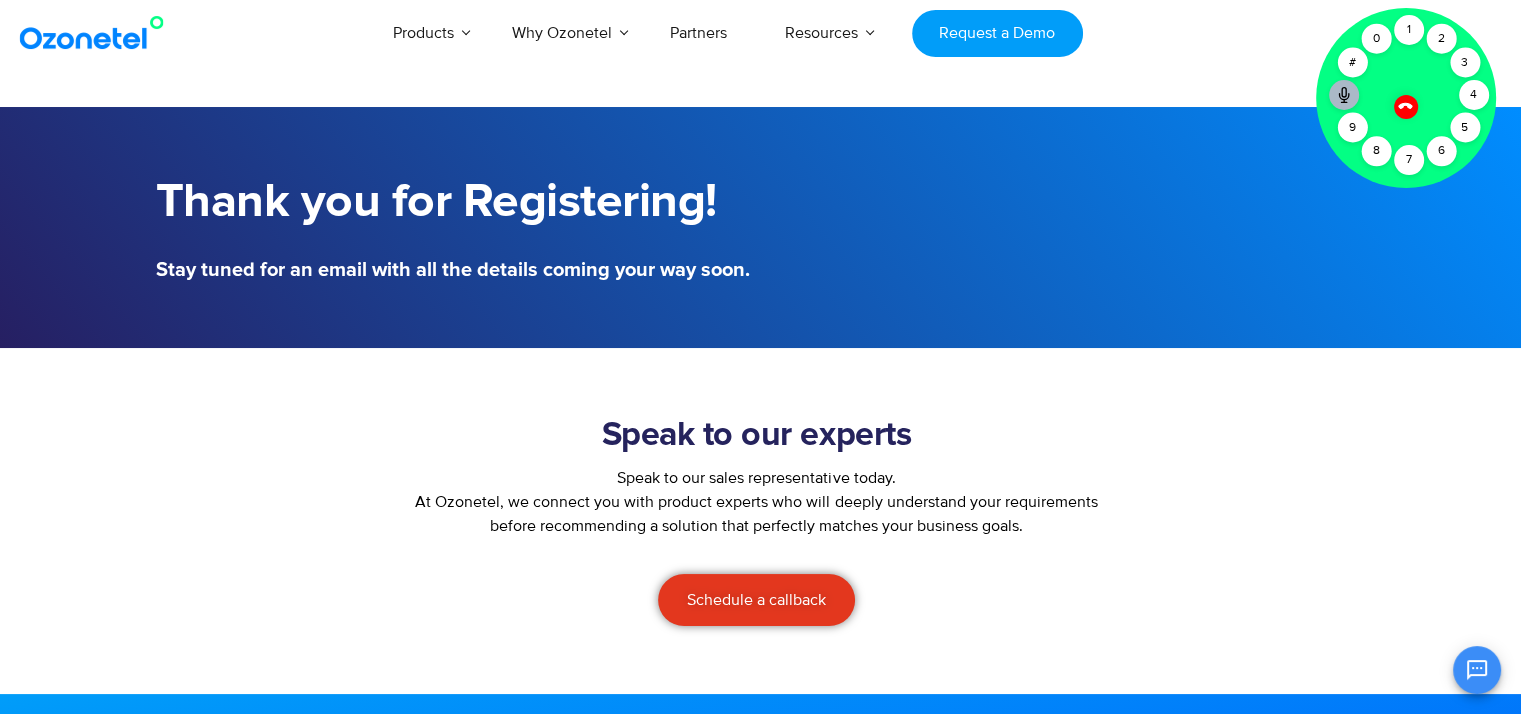 click at bounding box center [1406, 107] 